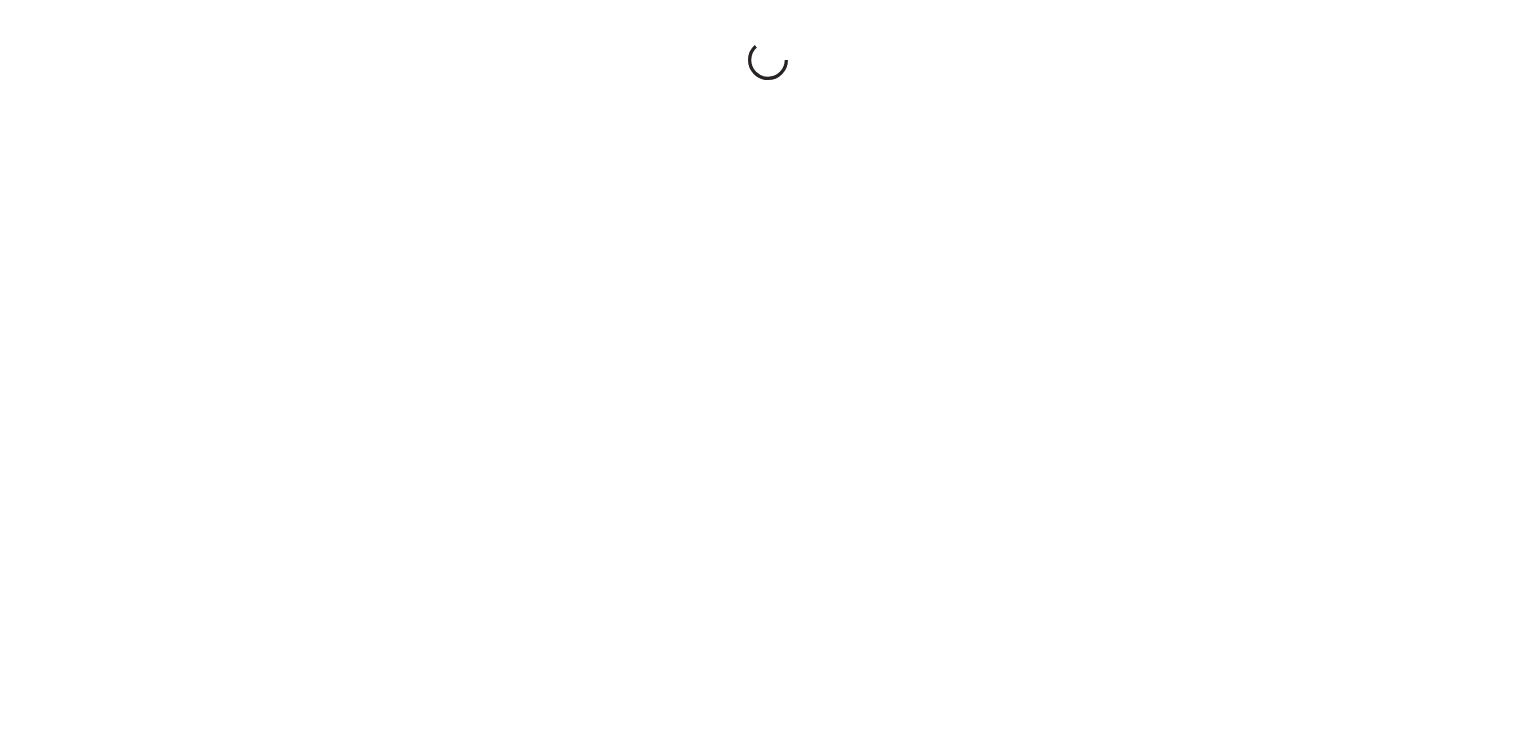 scroll, scrollTop: 0, scrollLeft: 0, axis: both 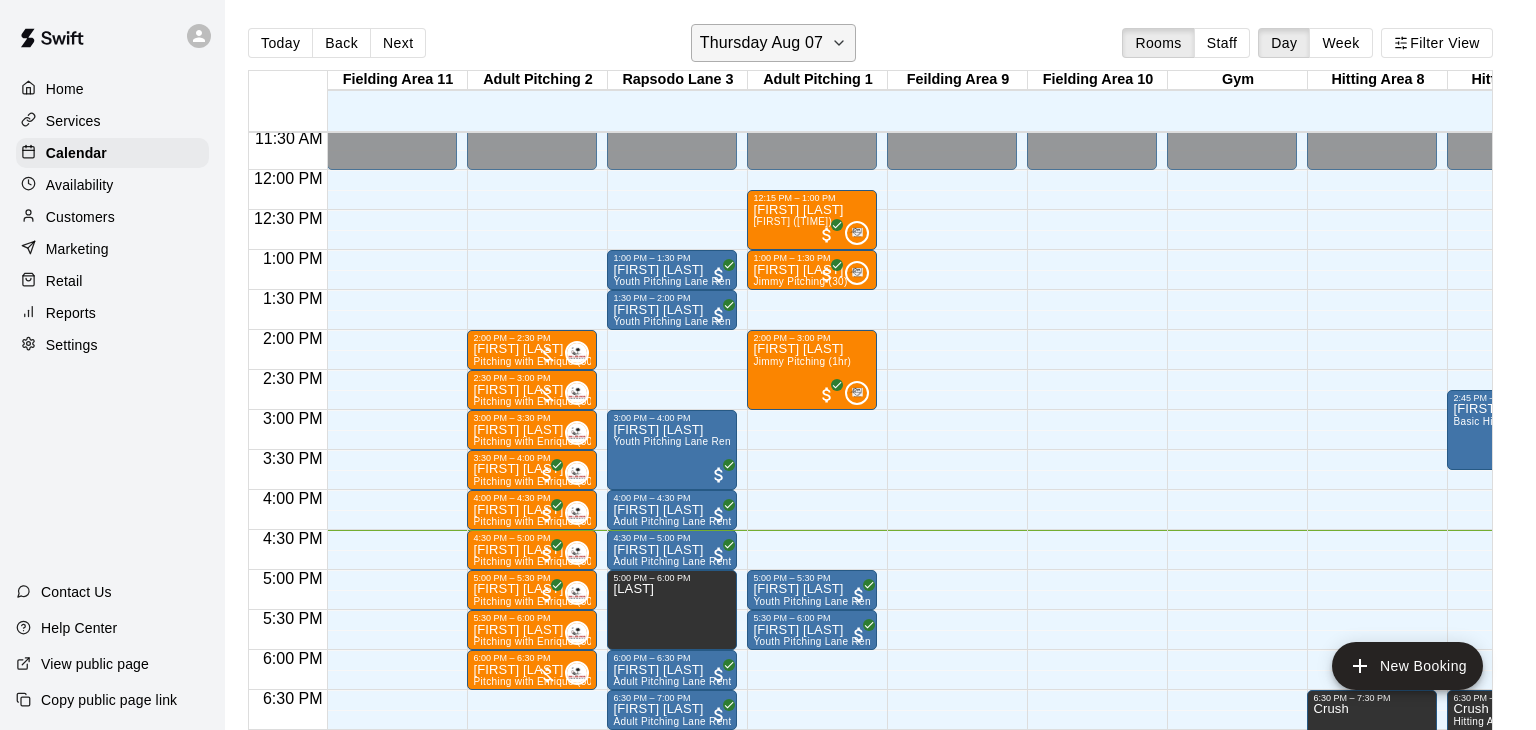 click 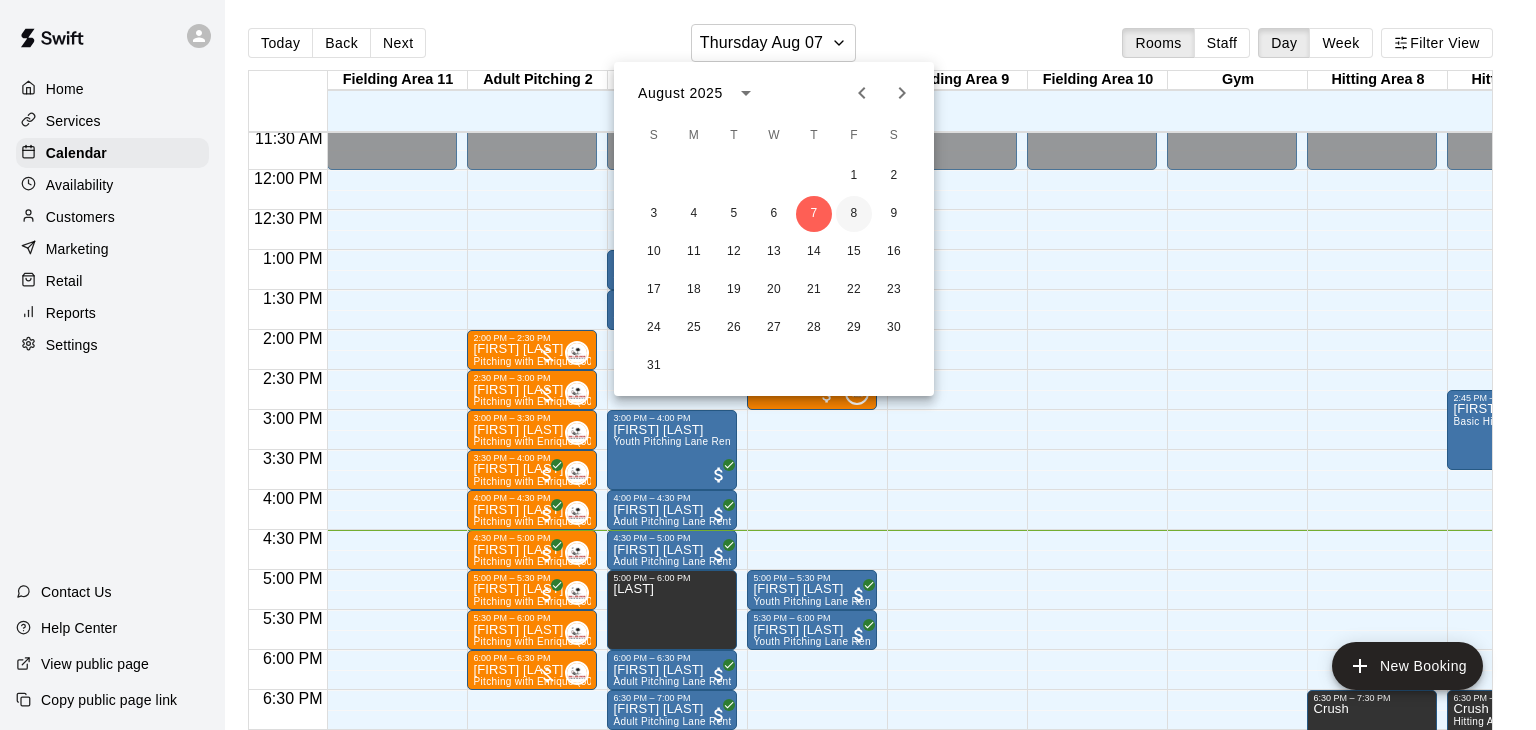 click on "8" at bounding box center (854, 214) 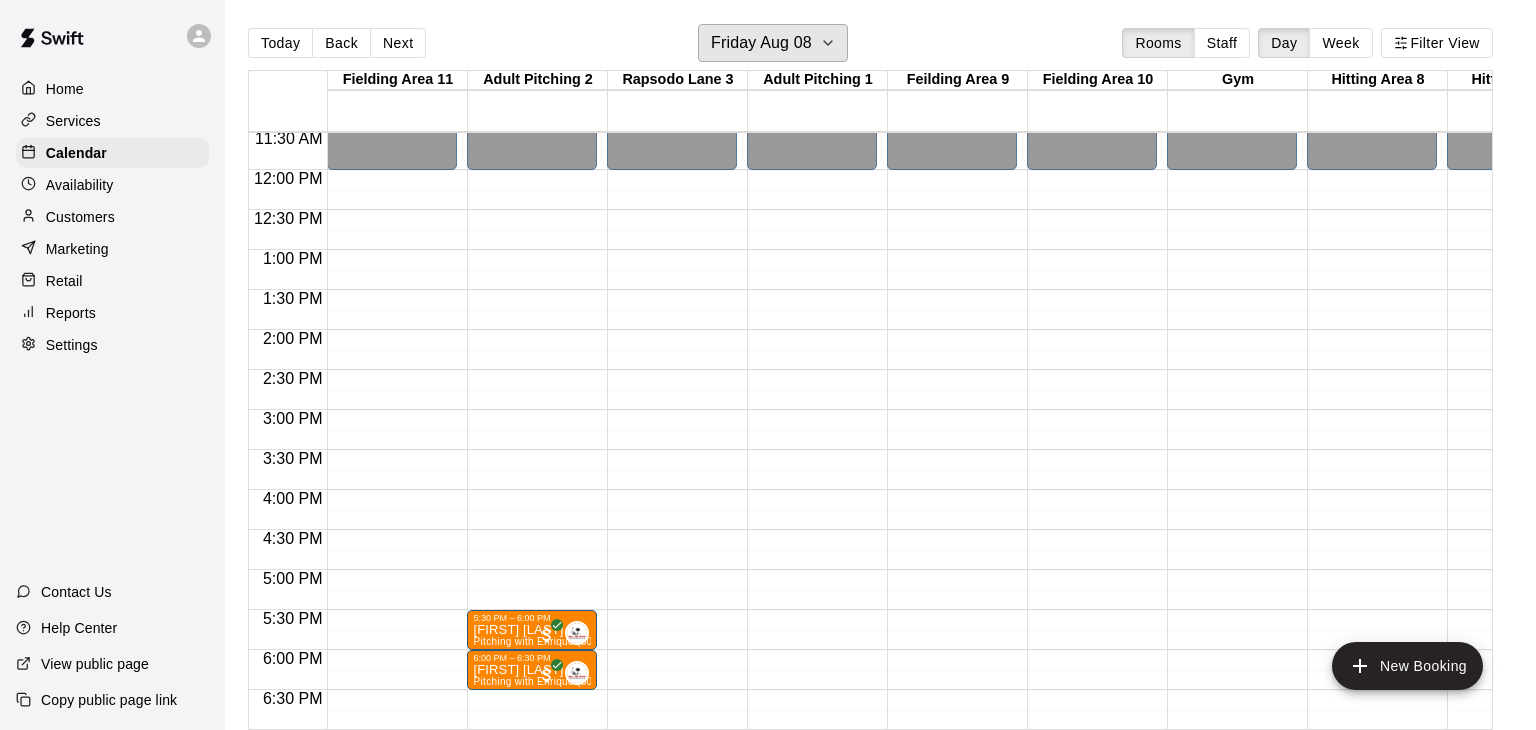 scroll, scrollTop: 923, scrollLeft: 60, axis: both 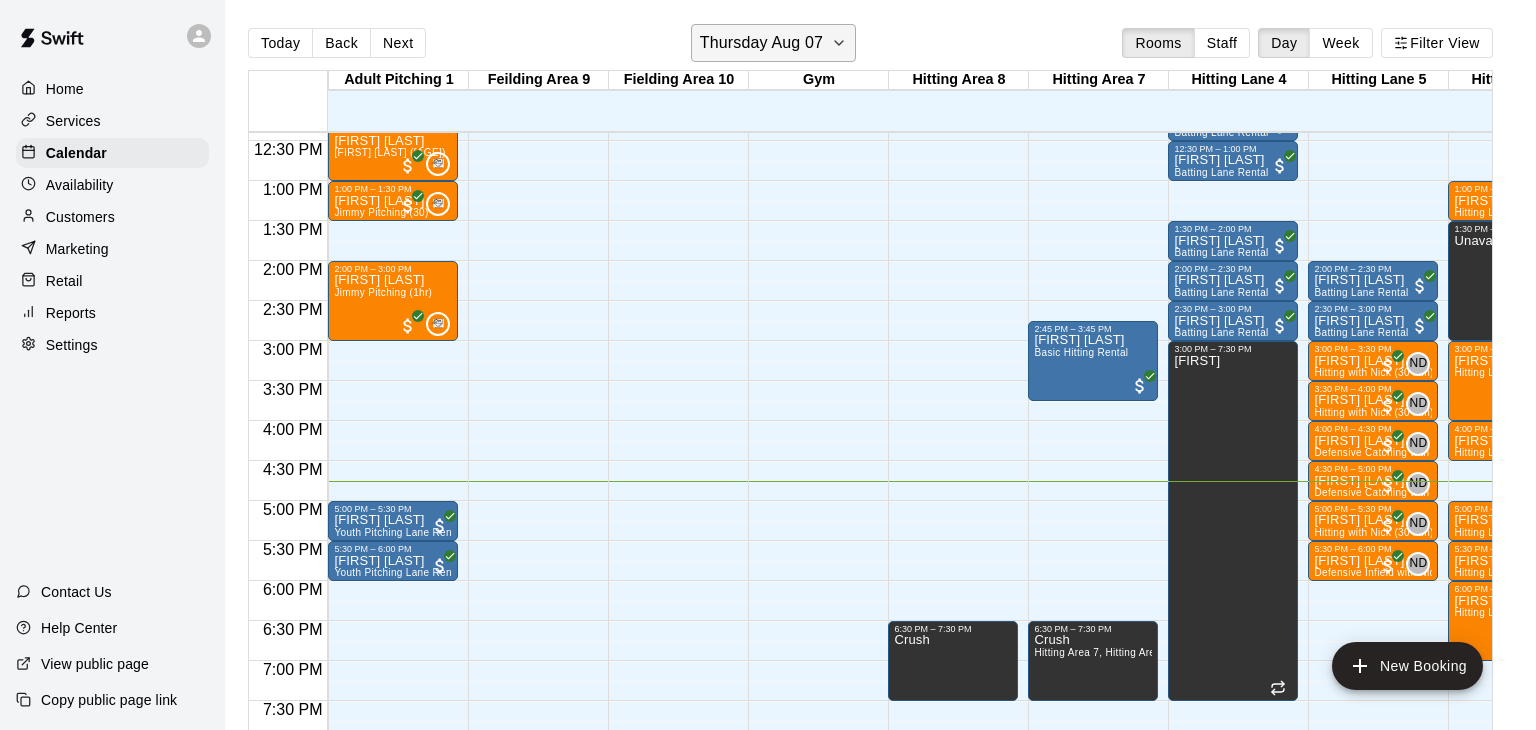 click 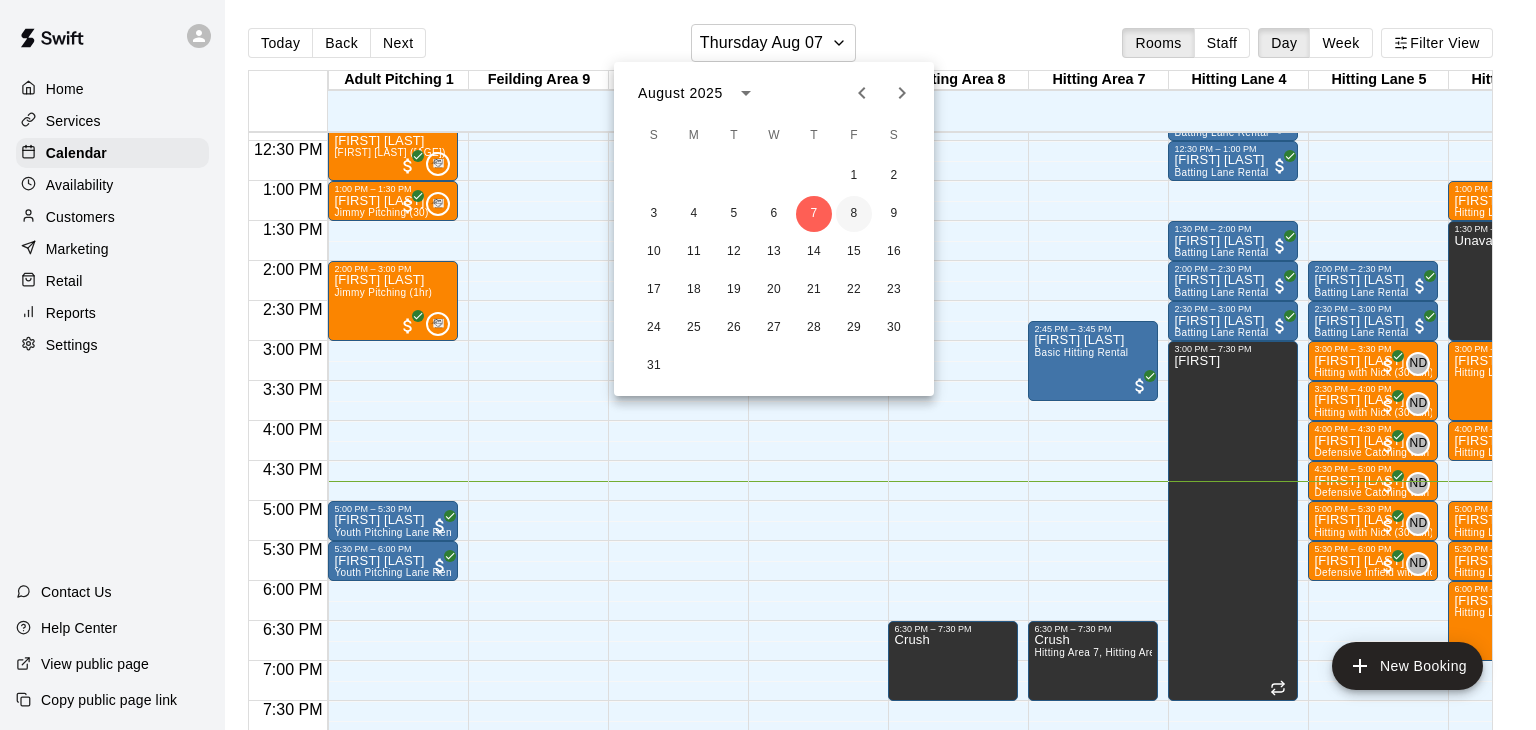 click on "8" at bounding box center [854, 214] 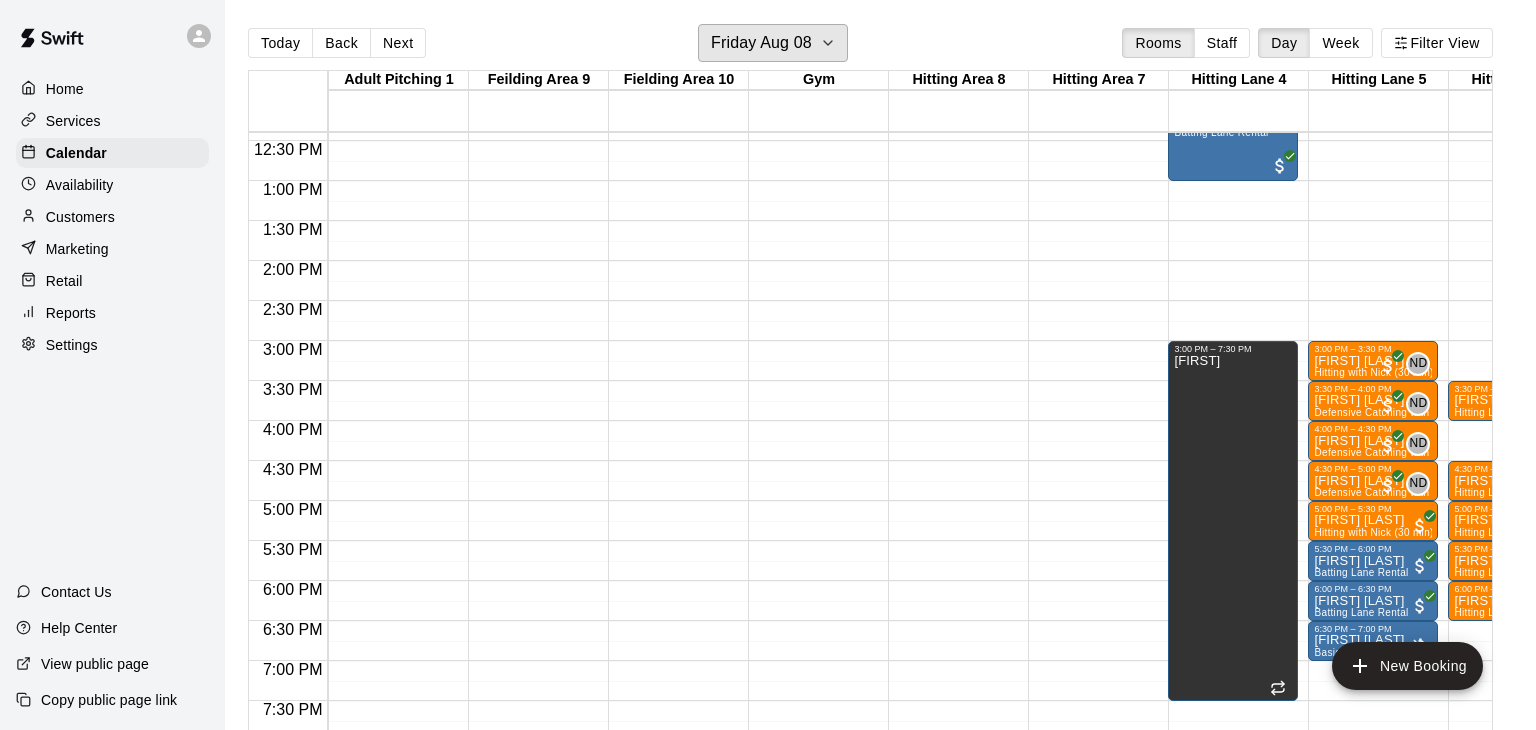 scroll, scrollTop: 1094, scrollLeft: 340, axis: both 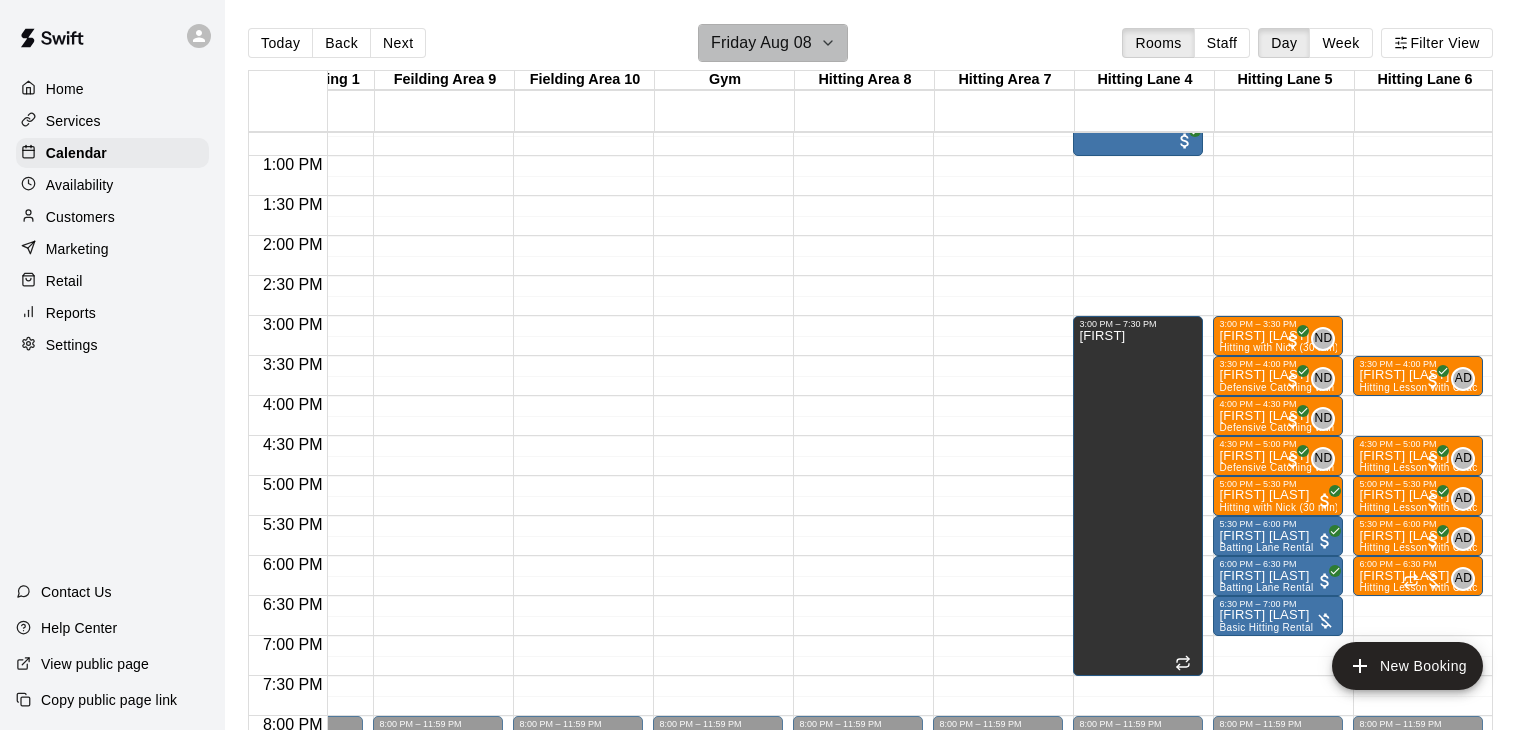 click on "Friday Aug 08" at bounding box center (773, 43) 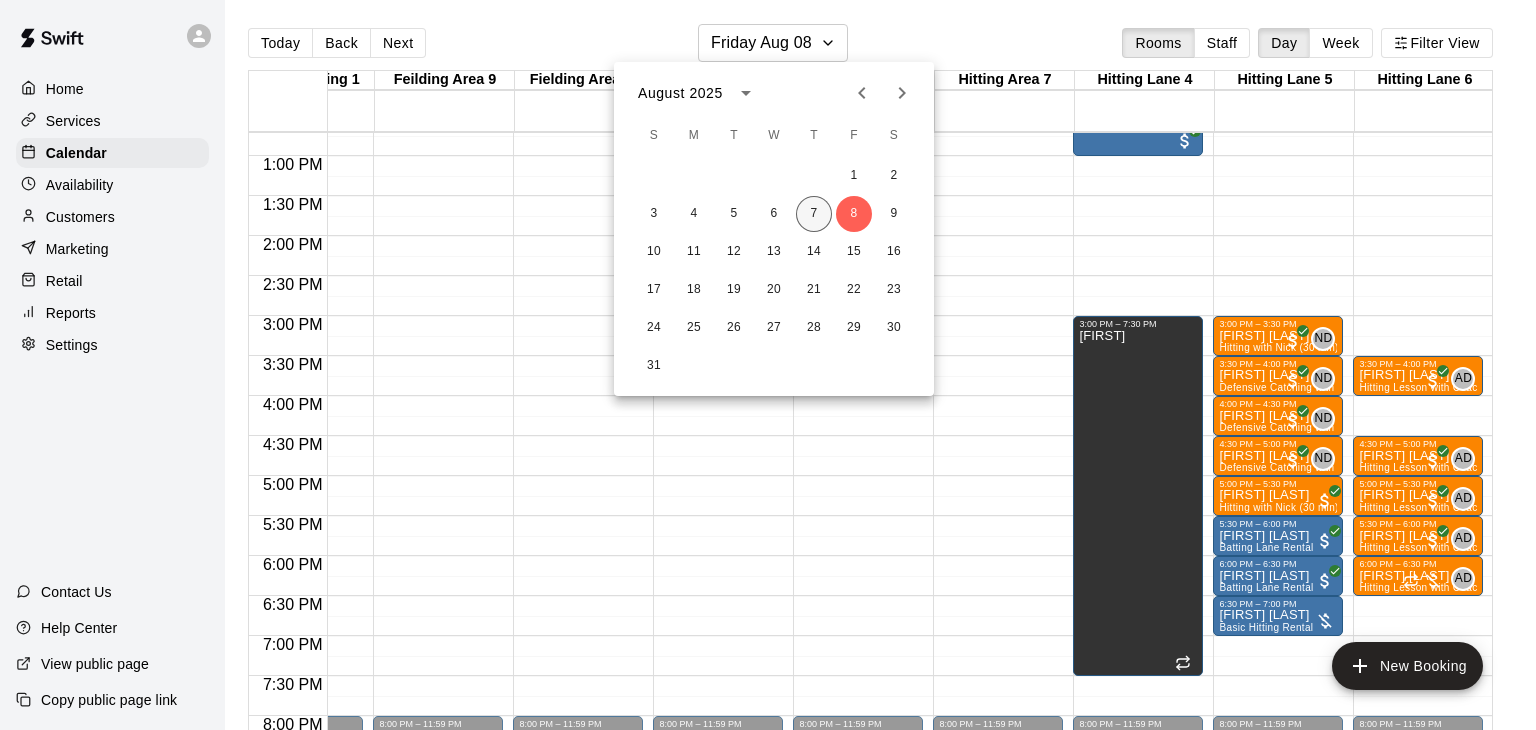 click on "7" at bounding box center (814, 214) 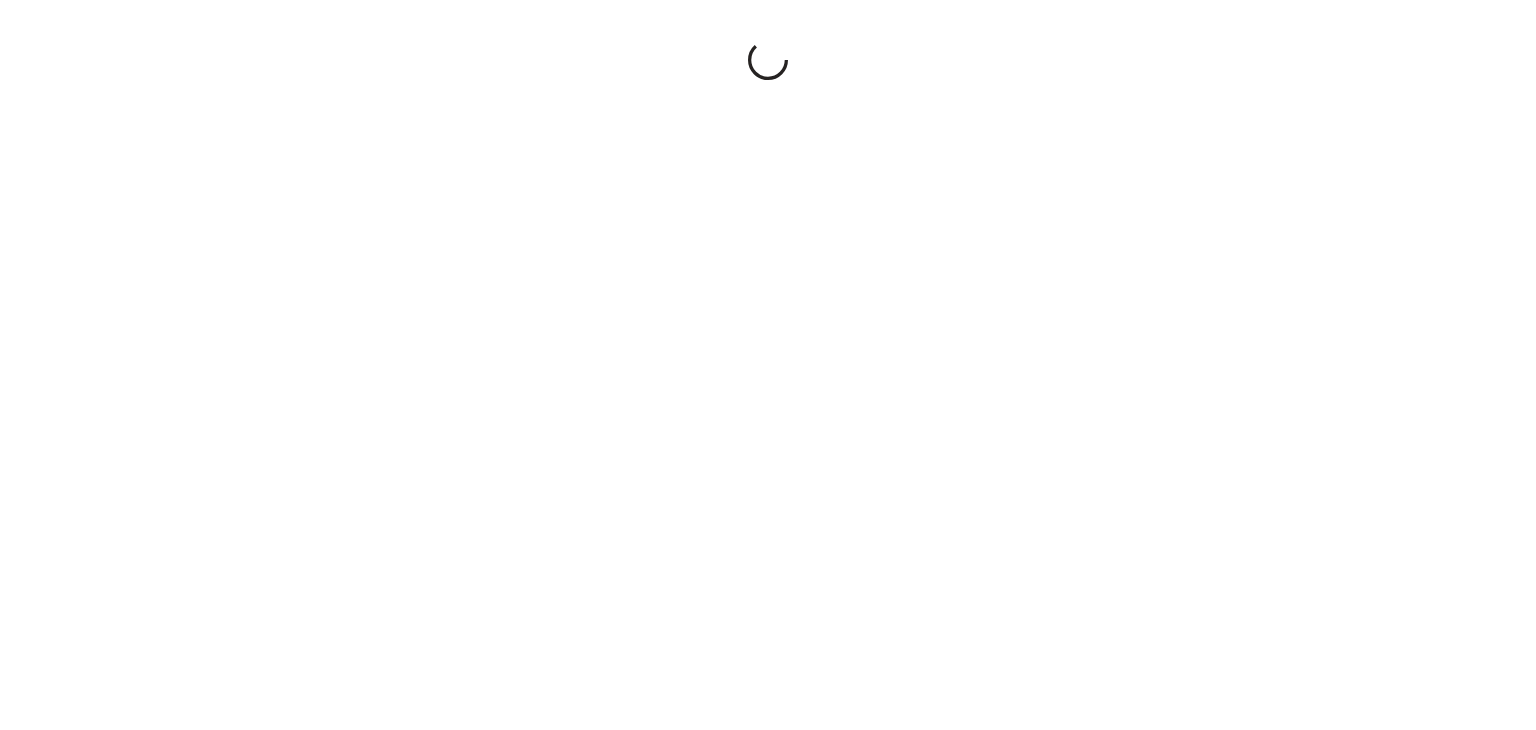 scroll, scrollTop: 0, scrollLeft: 0, axis: both 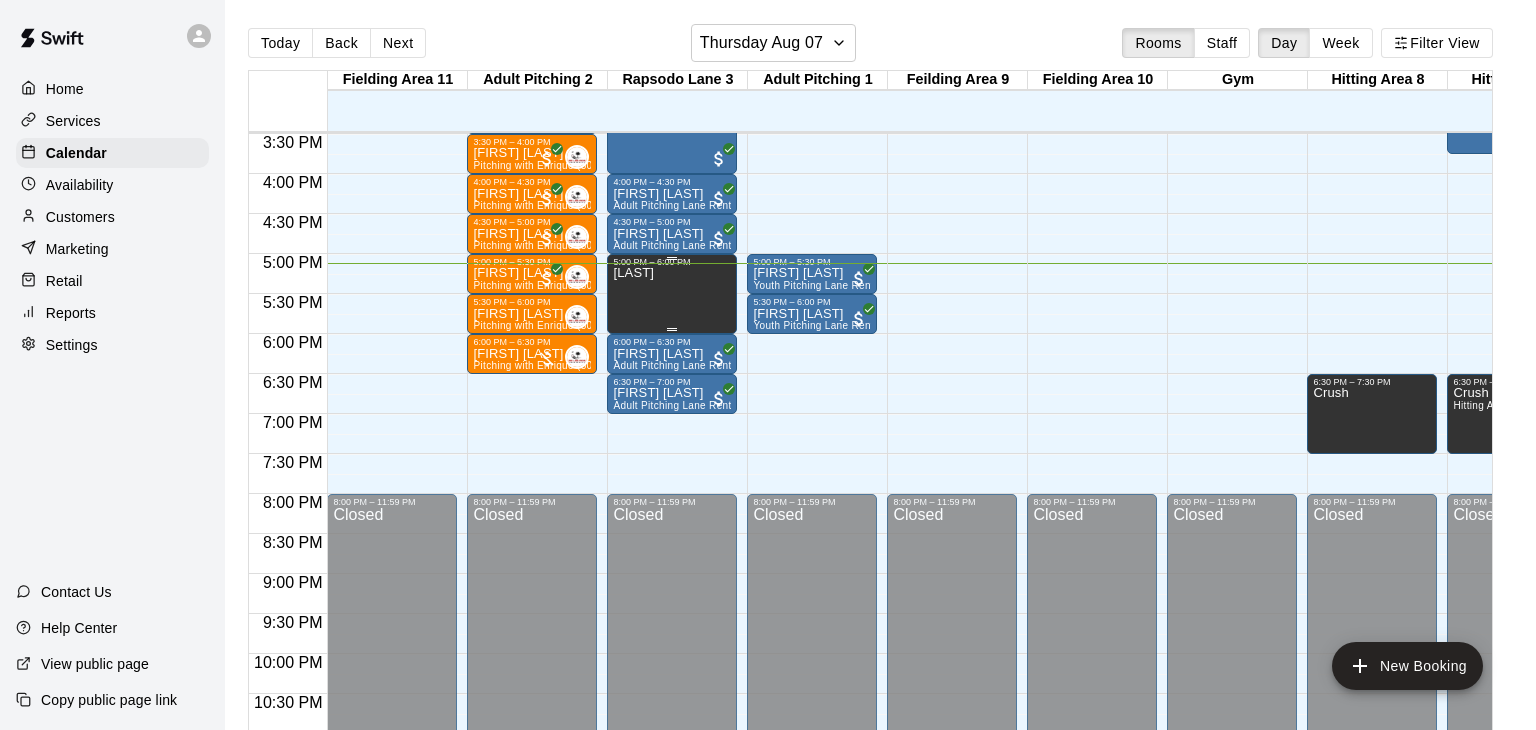 click on "[LAST]" at bounding box center [672, 632] 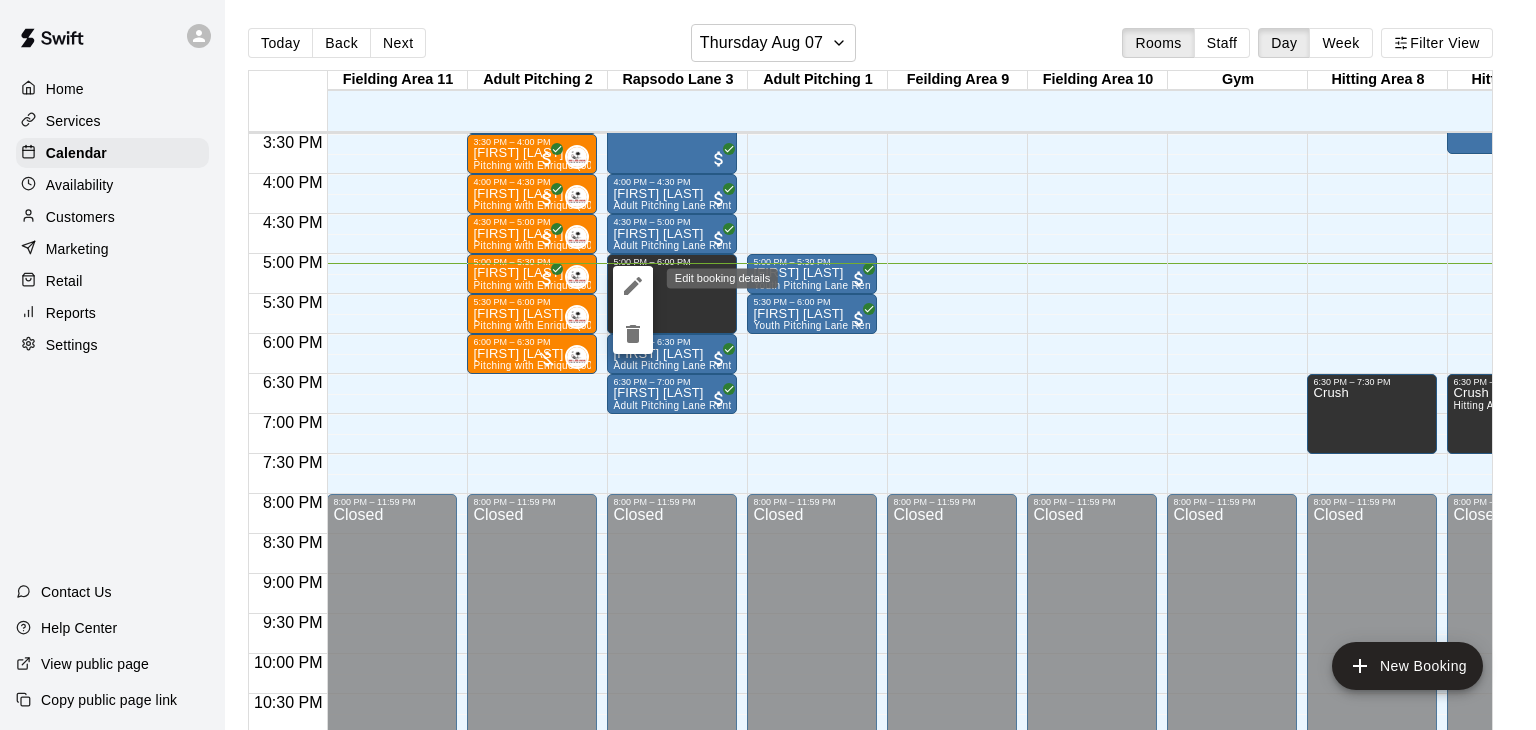 click 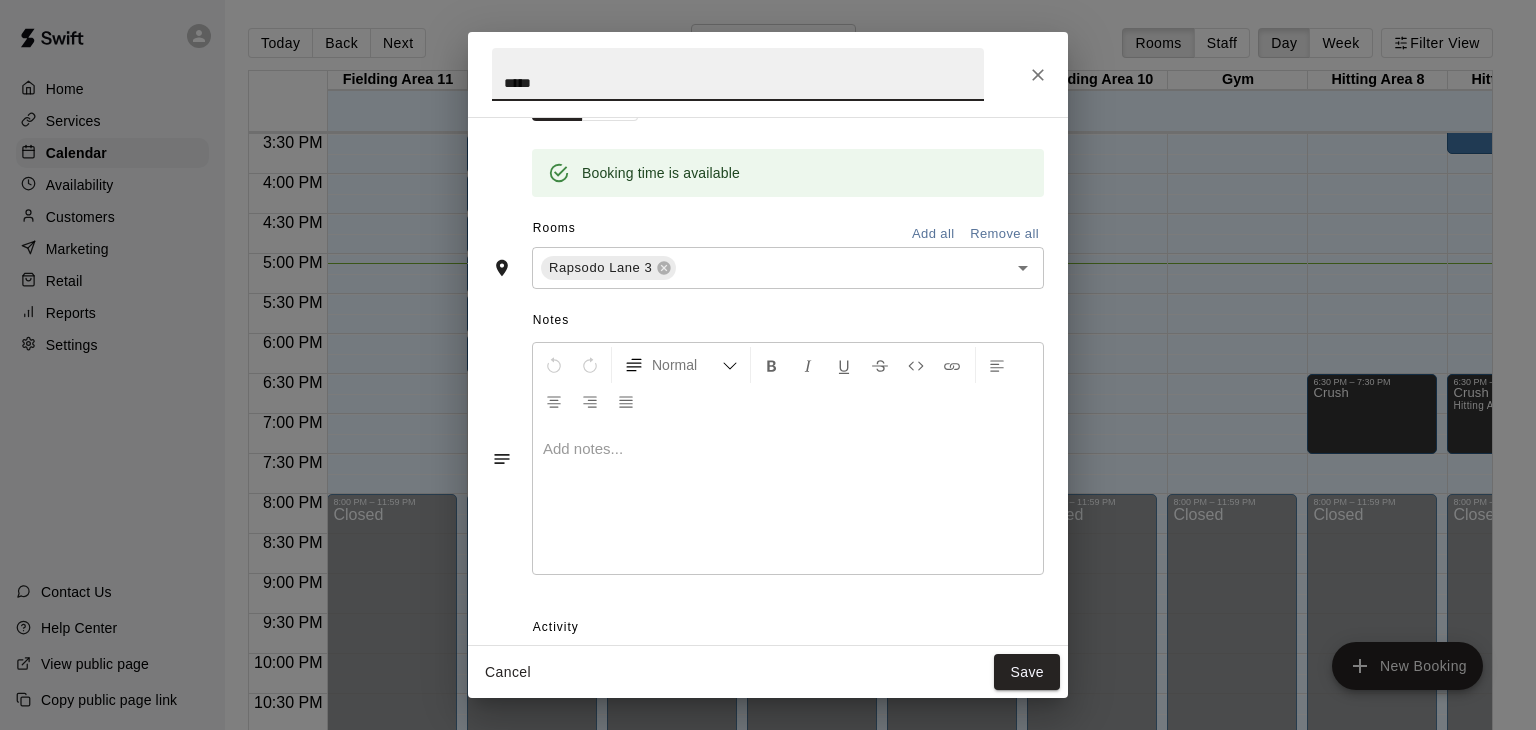 scroll, scrollTop: 0, scrollLeft: 0, axis: both 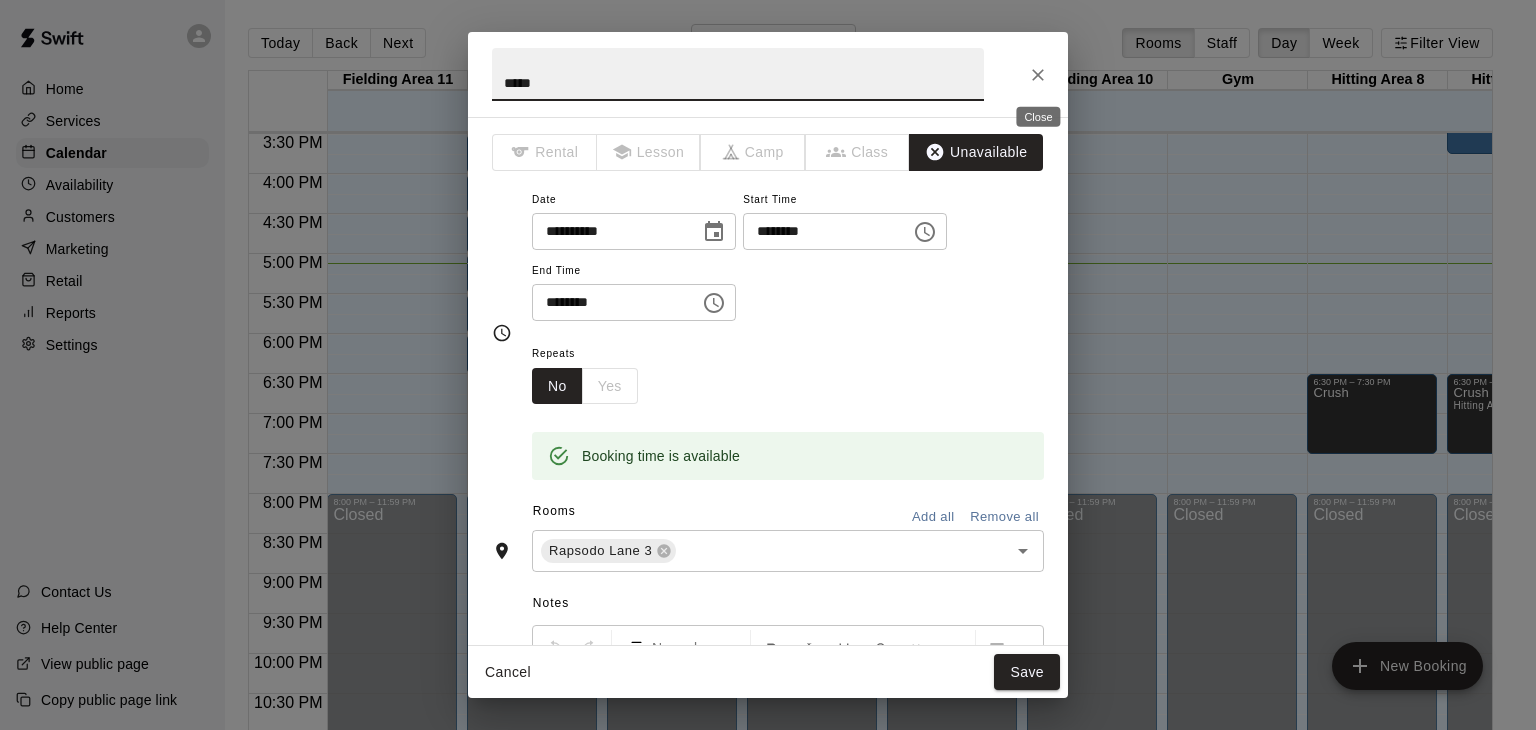 click 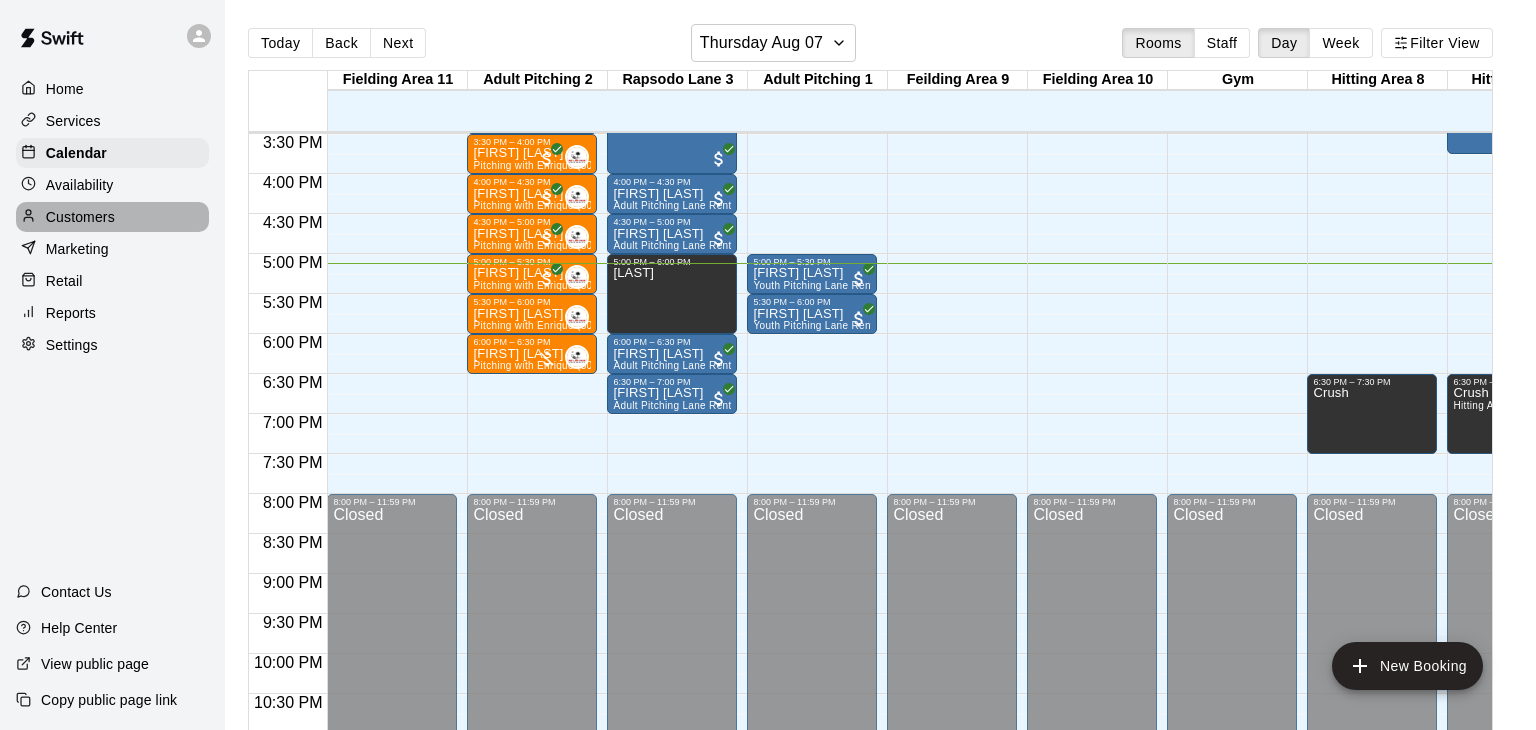 click on "Customers" at bounding box center (80, 217) 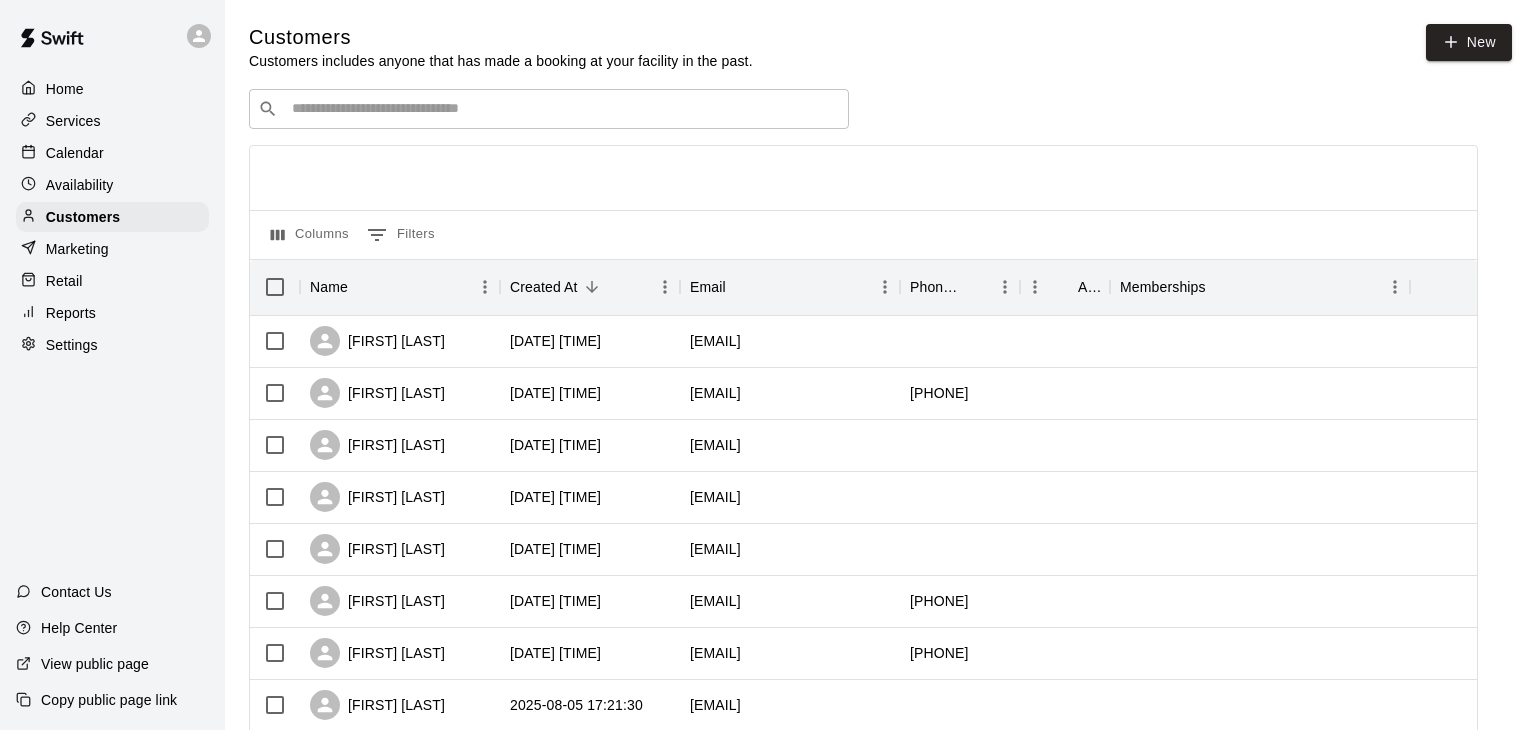 click on "​ ​" at bounding box center (549, 109) 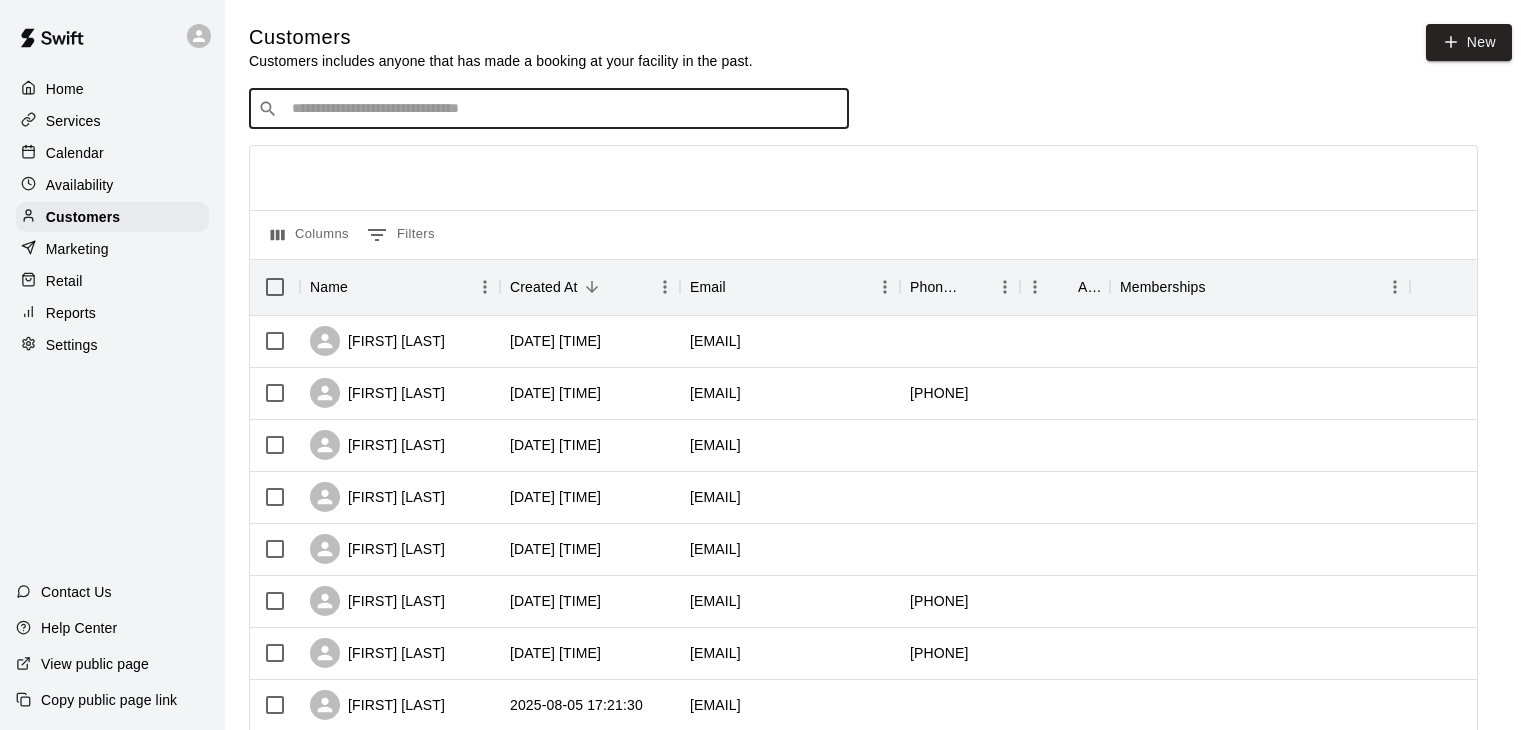 click at bounding box center (563, 109) 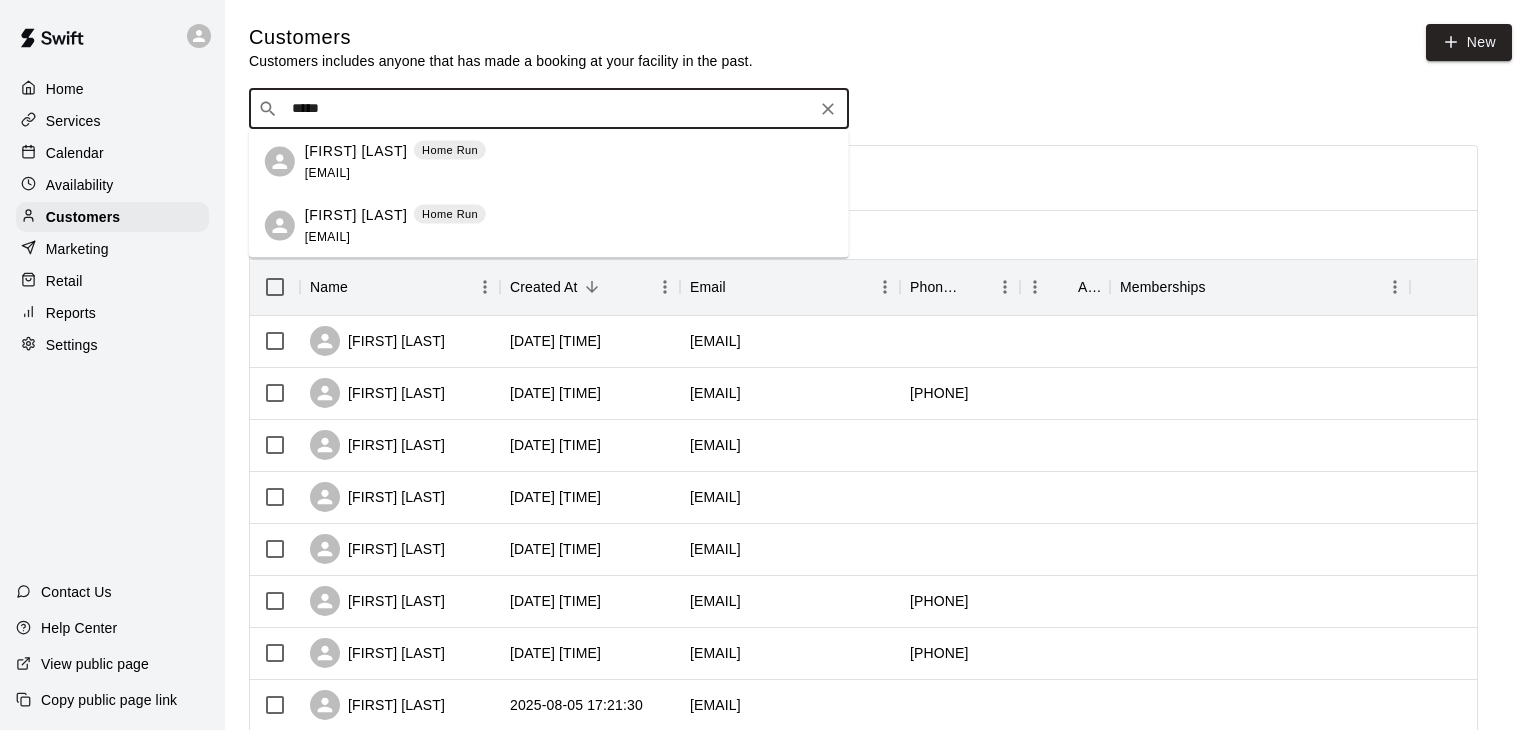 type on "*****" 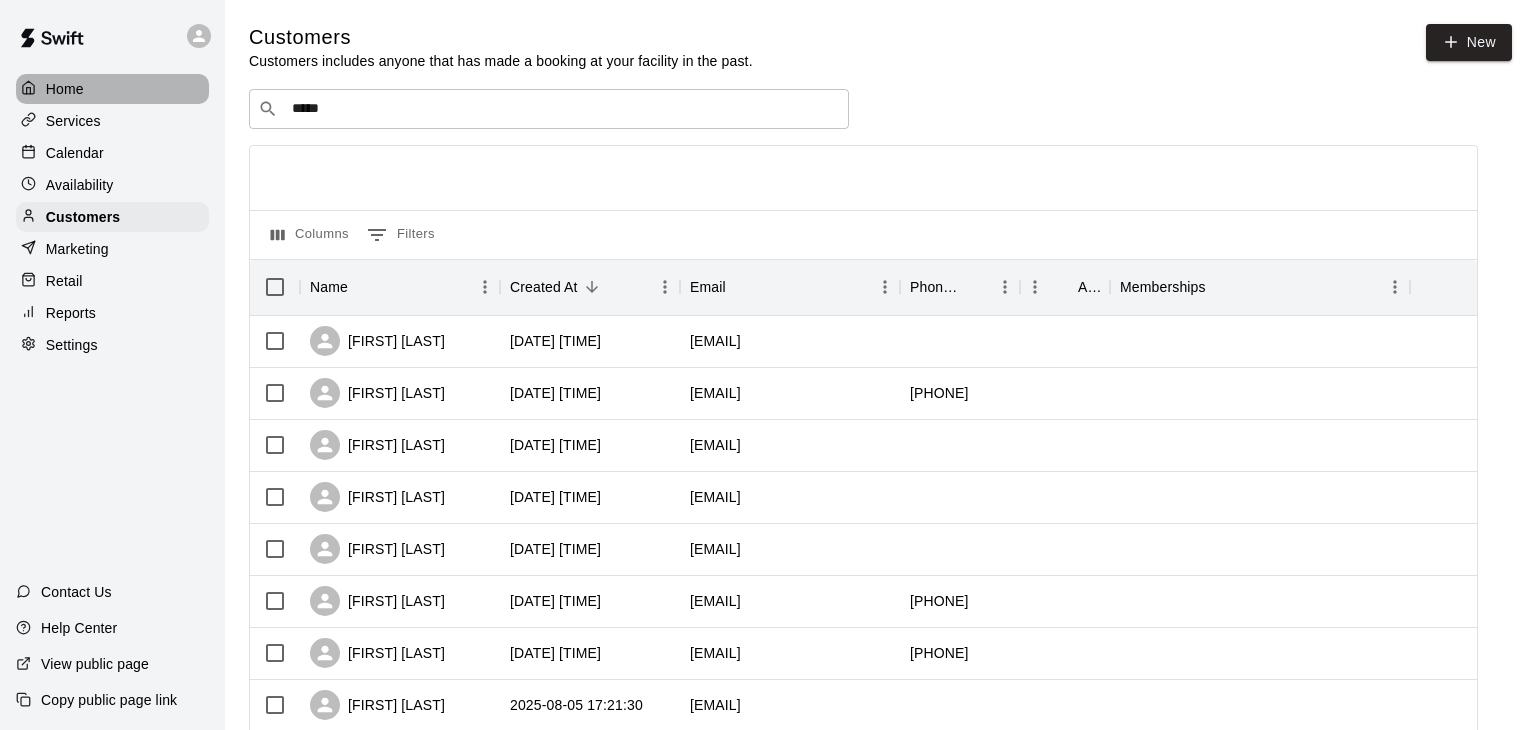 click on "Home" at bounding box center [65, 89] 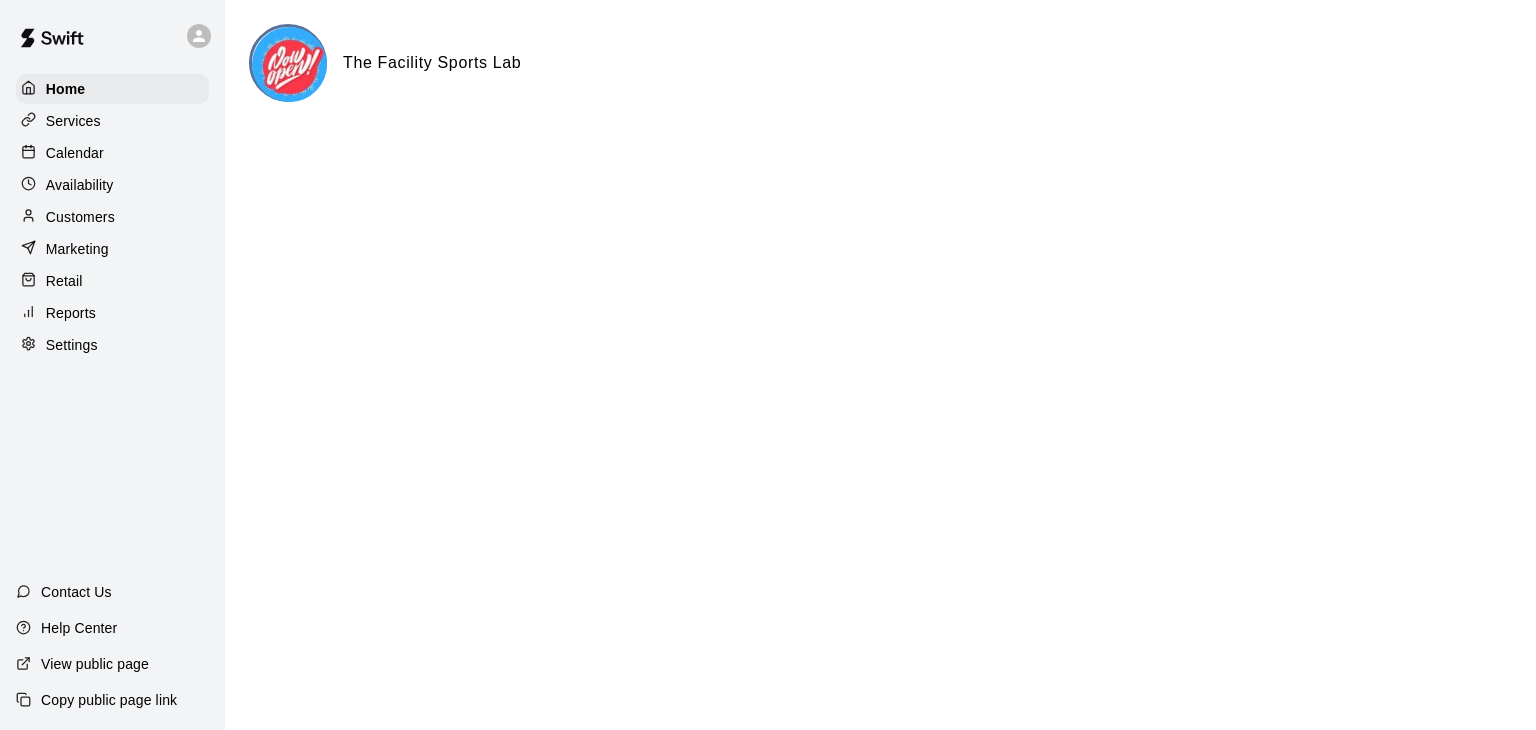 click on "Calendar" at bounding box center (75, 153) 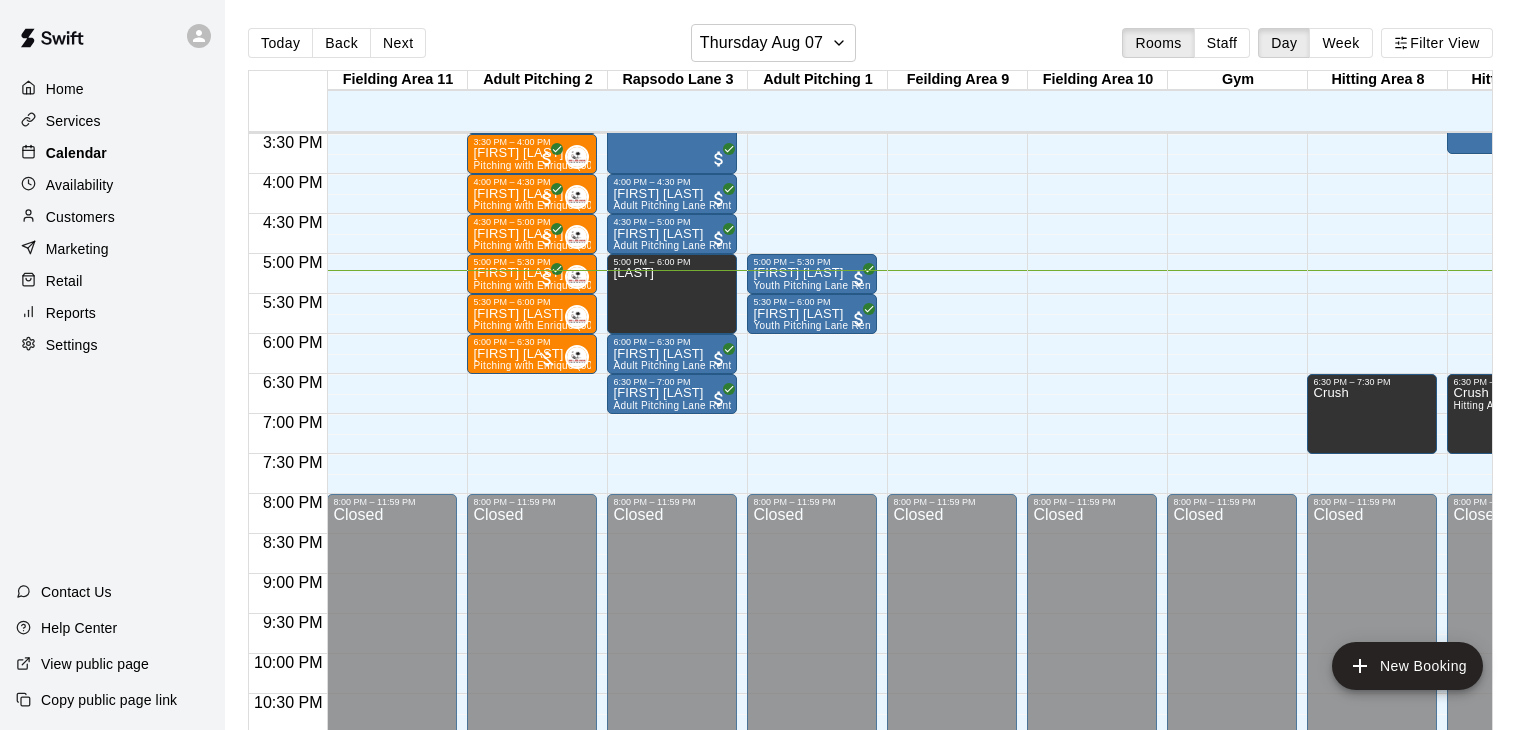 scroll, scrollTop: 1239, scrollLeft: 181, axis: both 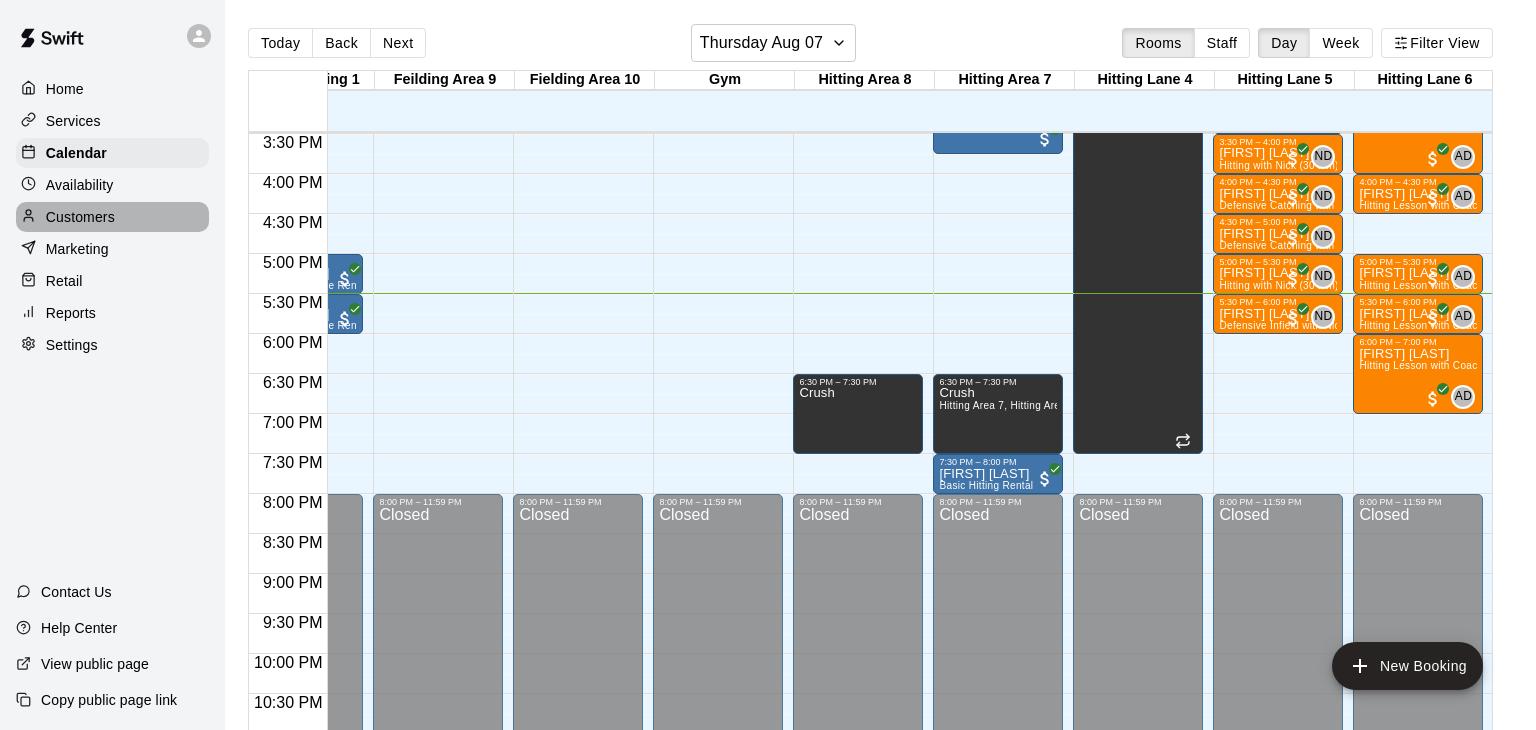 click on "Customers" at bounding box center (80, 217) 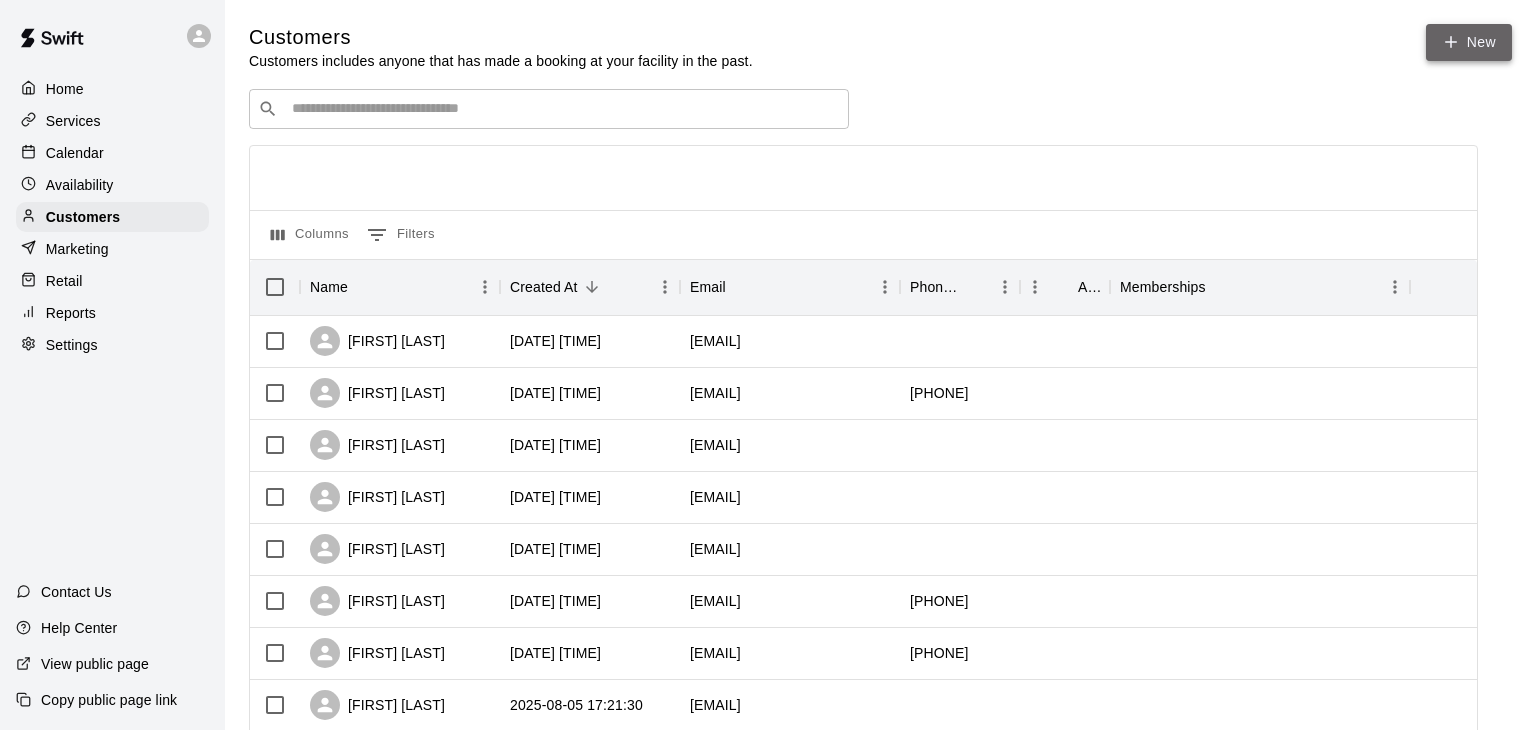 click on "New" at bounding box center (1469, 42) 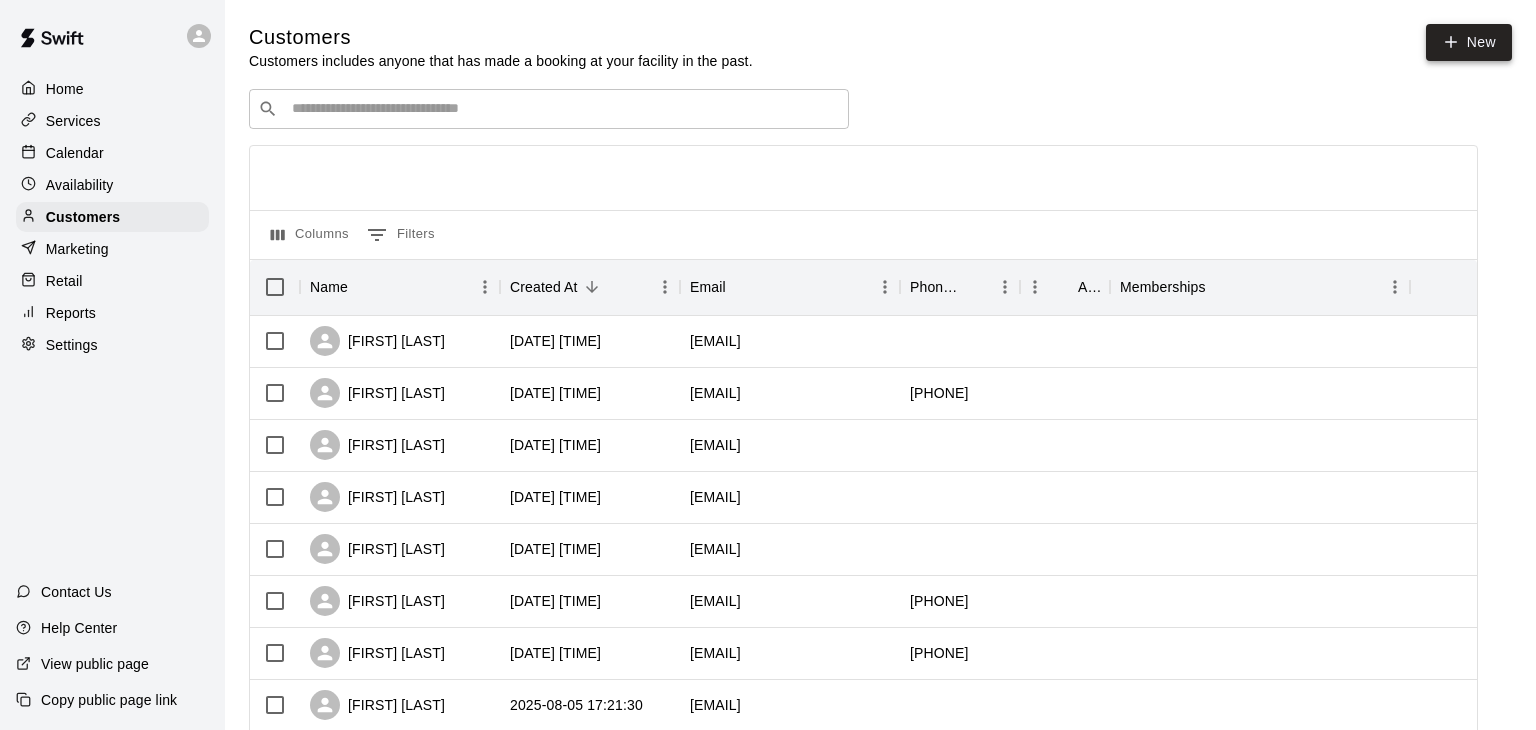 select on "**" 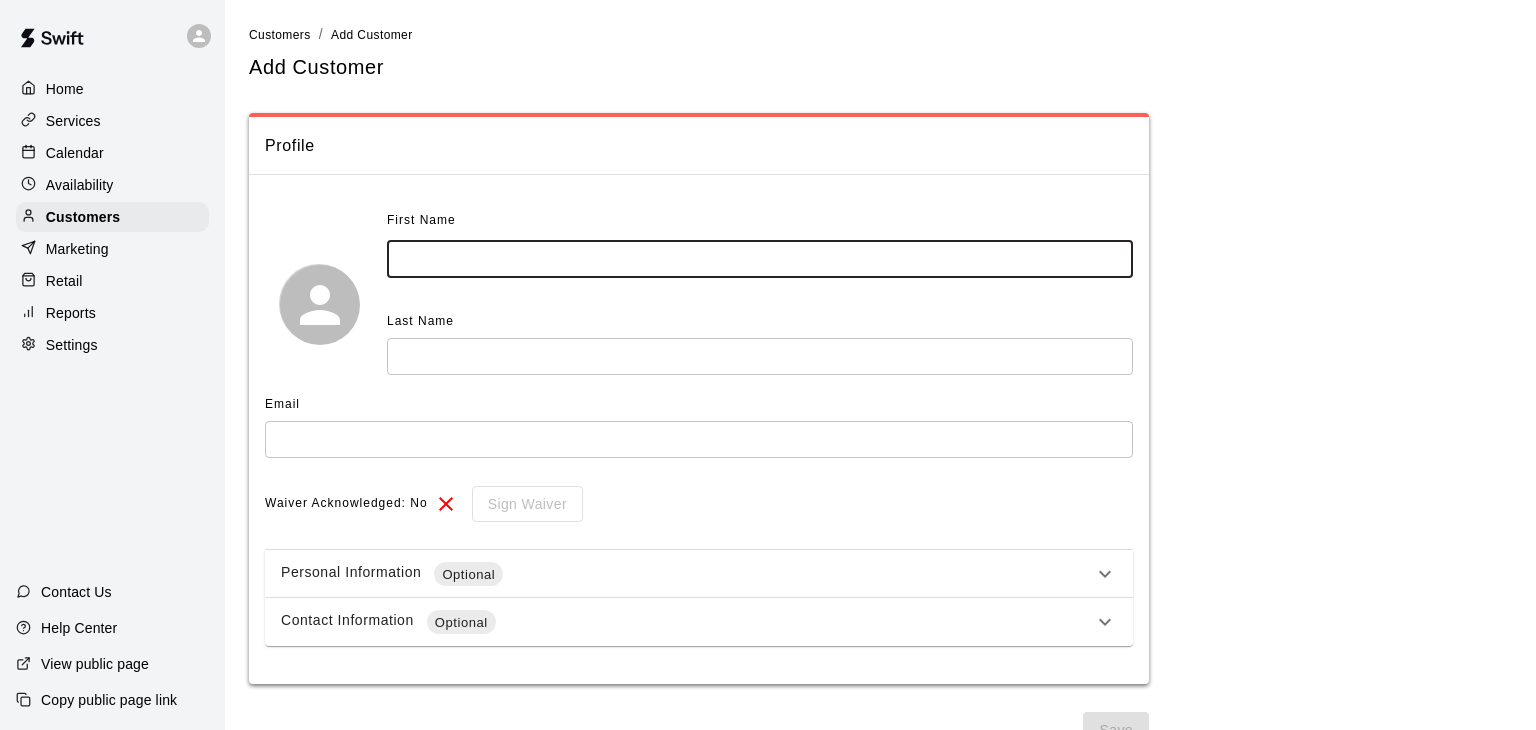 click at bounding box center [760, 259] 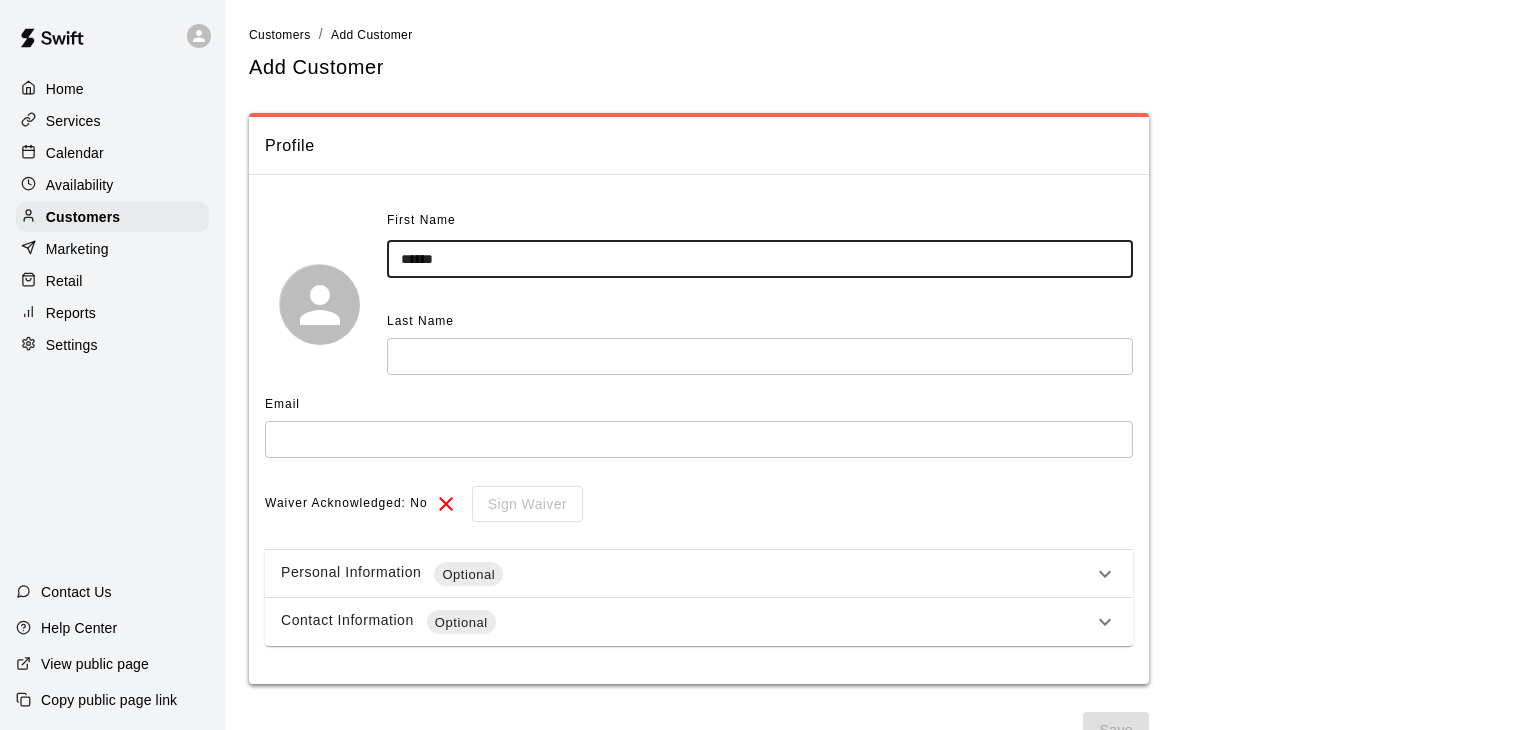 scroll, scrollTop: 0, scrollLeft: 0, axis: both 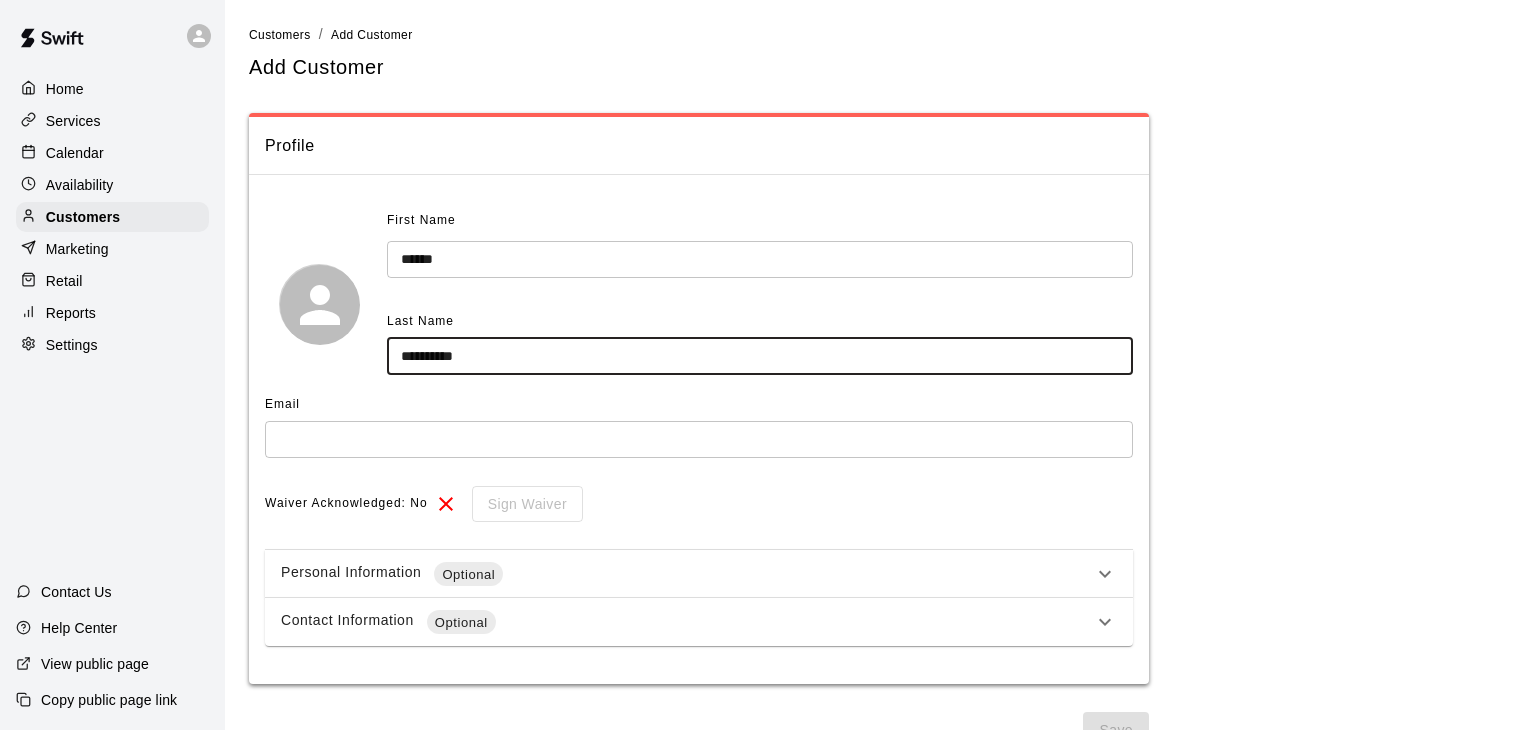 type on "**********" 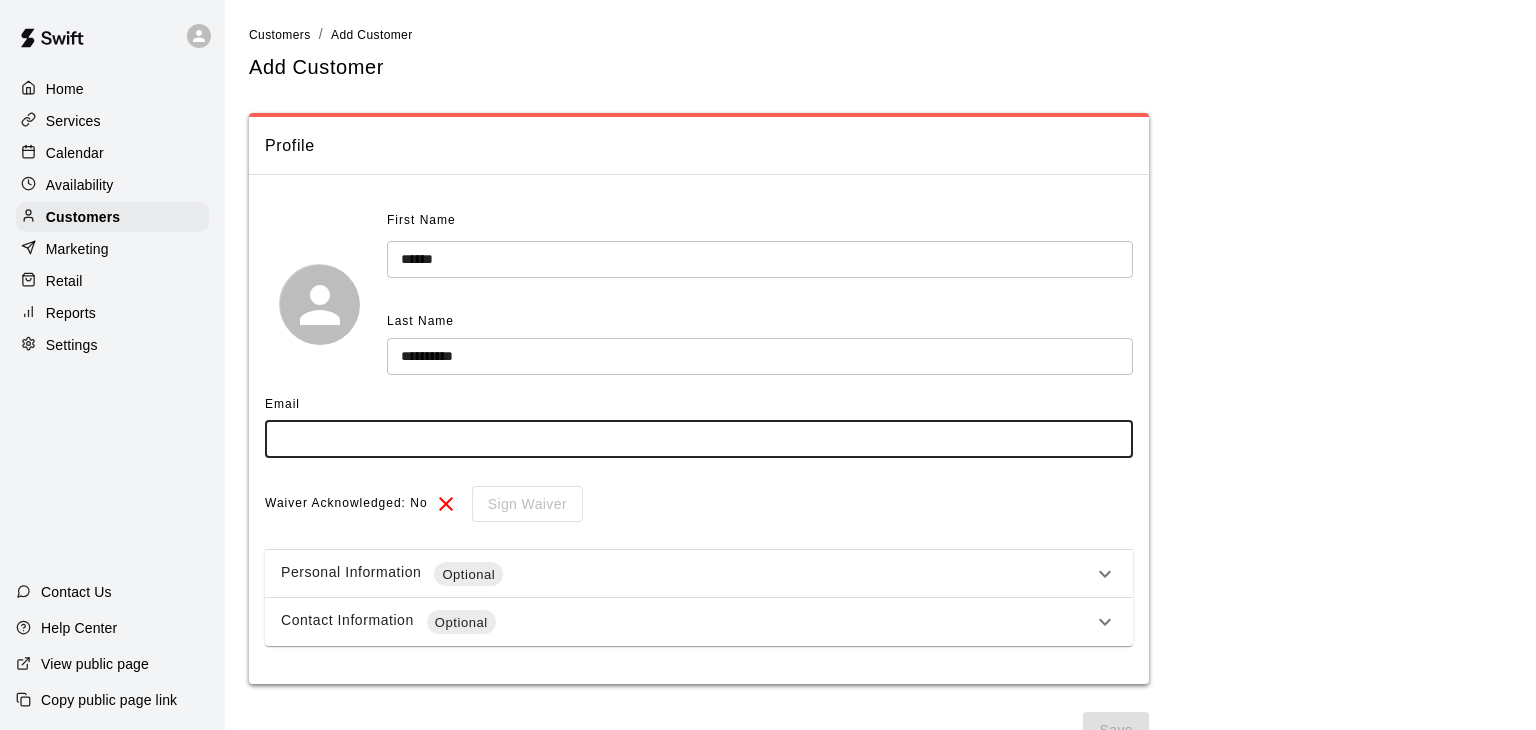 click at bounding box center (699, 439) 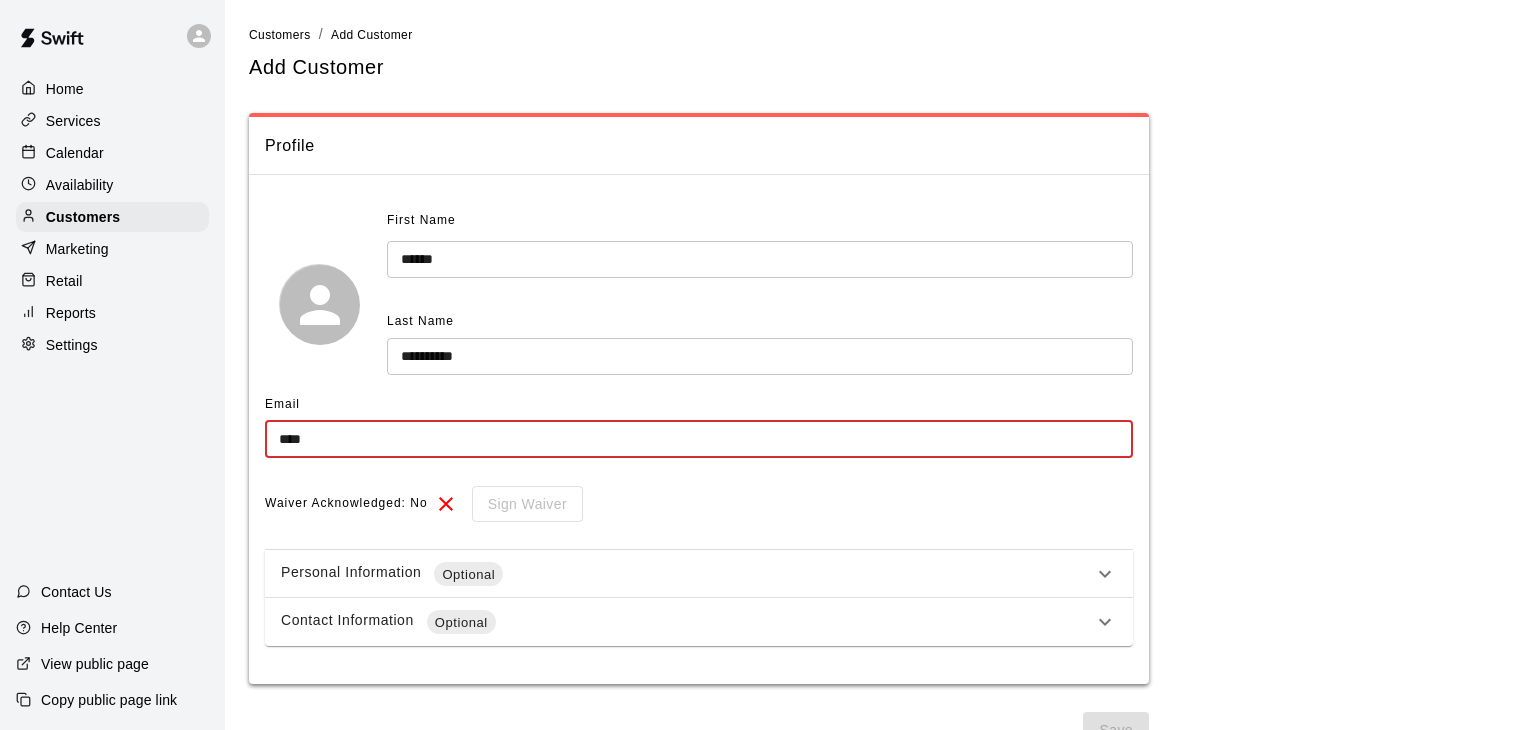 type on "*****" 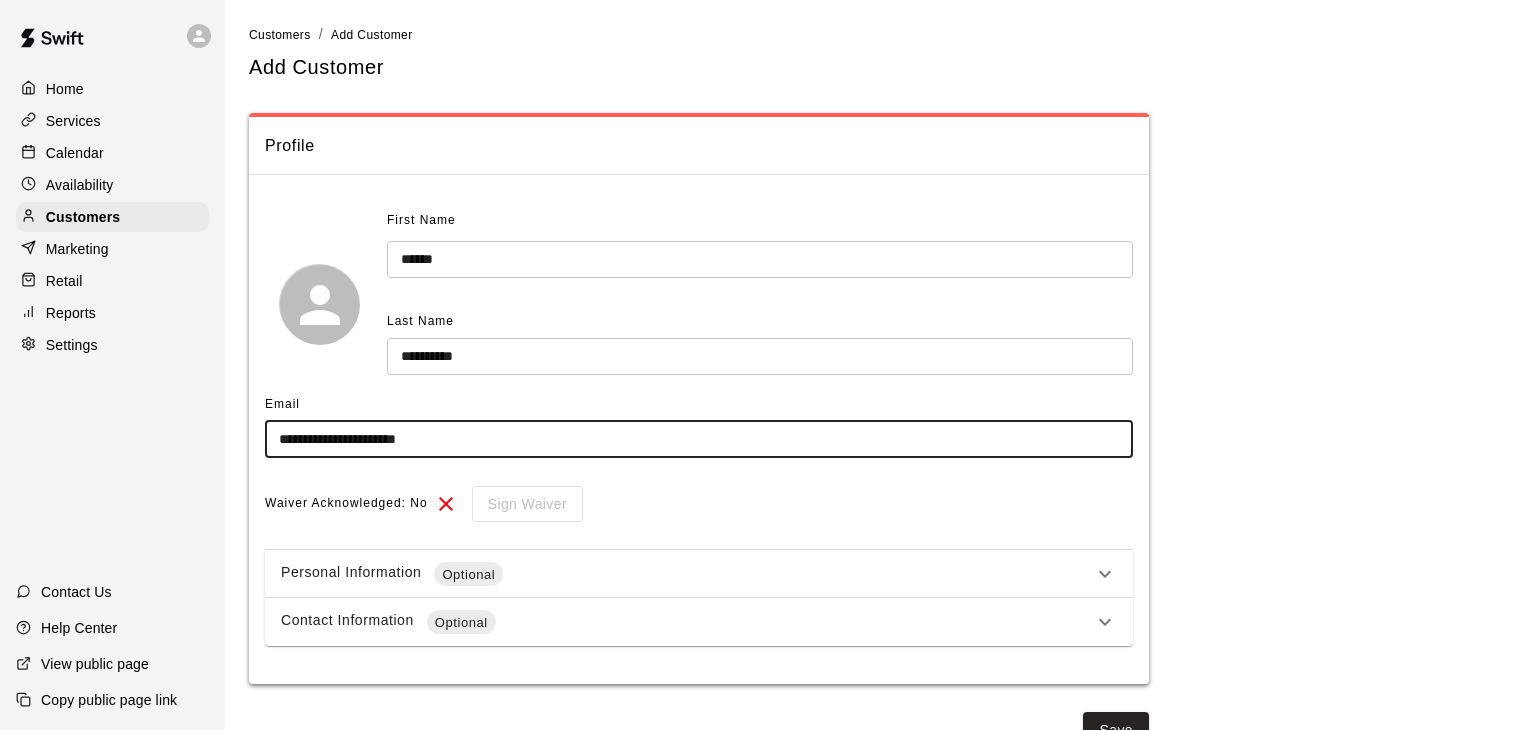 type on "**********" 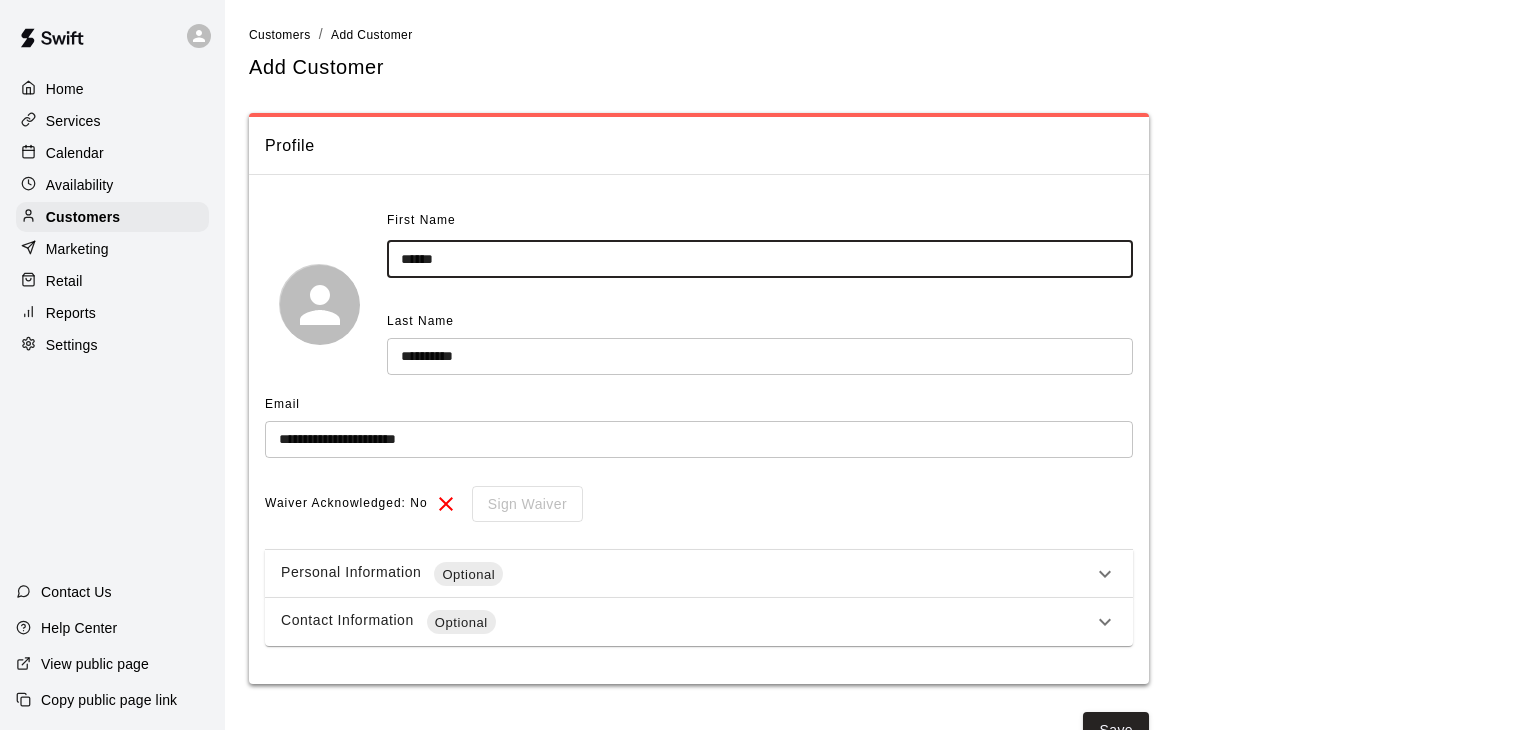 drag, startPoint x: 470, startPoint y: 272, endPoint x: 432, endPoint y: 258, distance: 40.496914 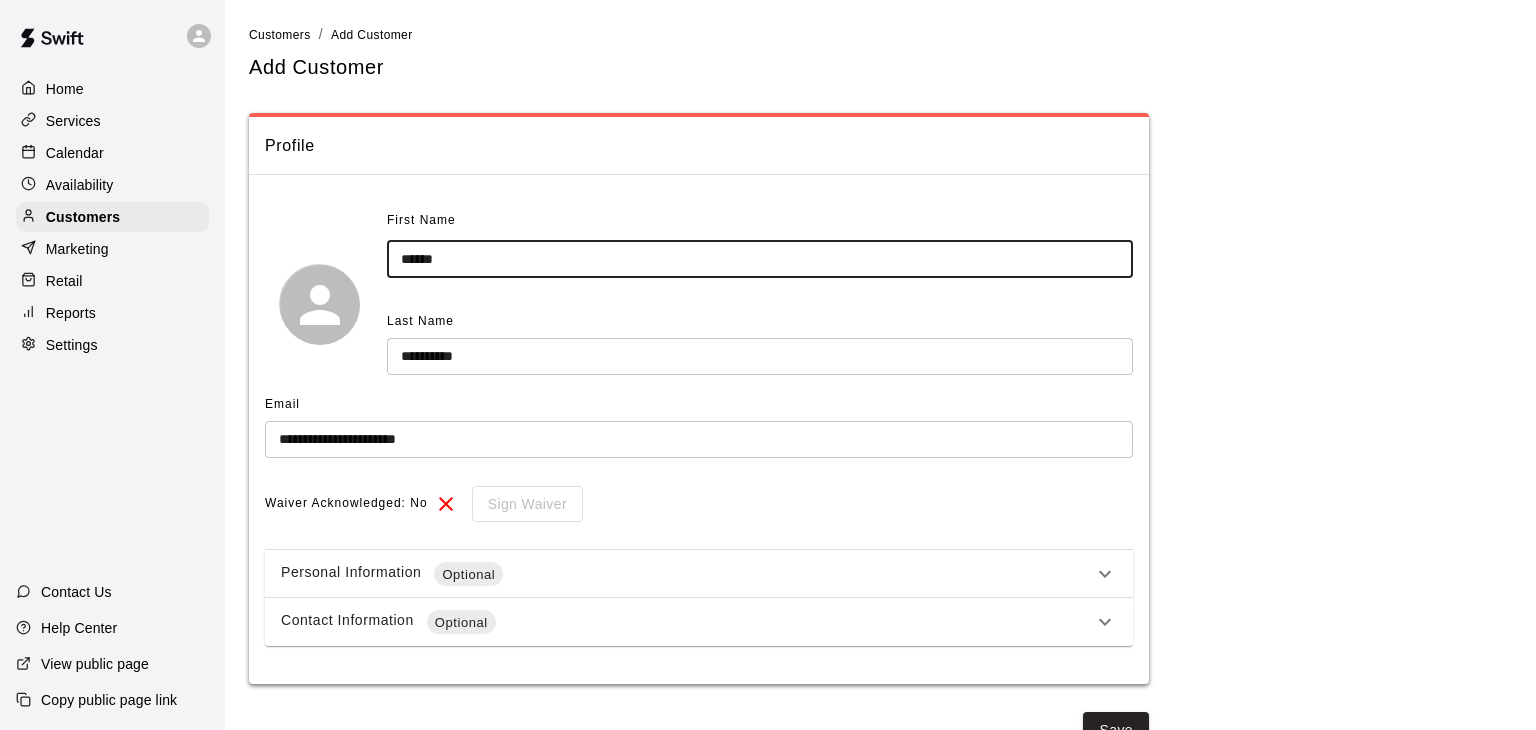 click on "******" at bounding box center [760, 259] 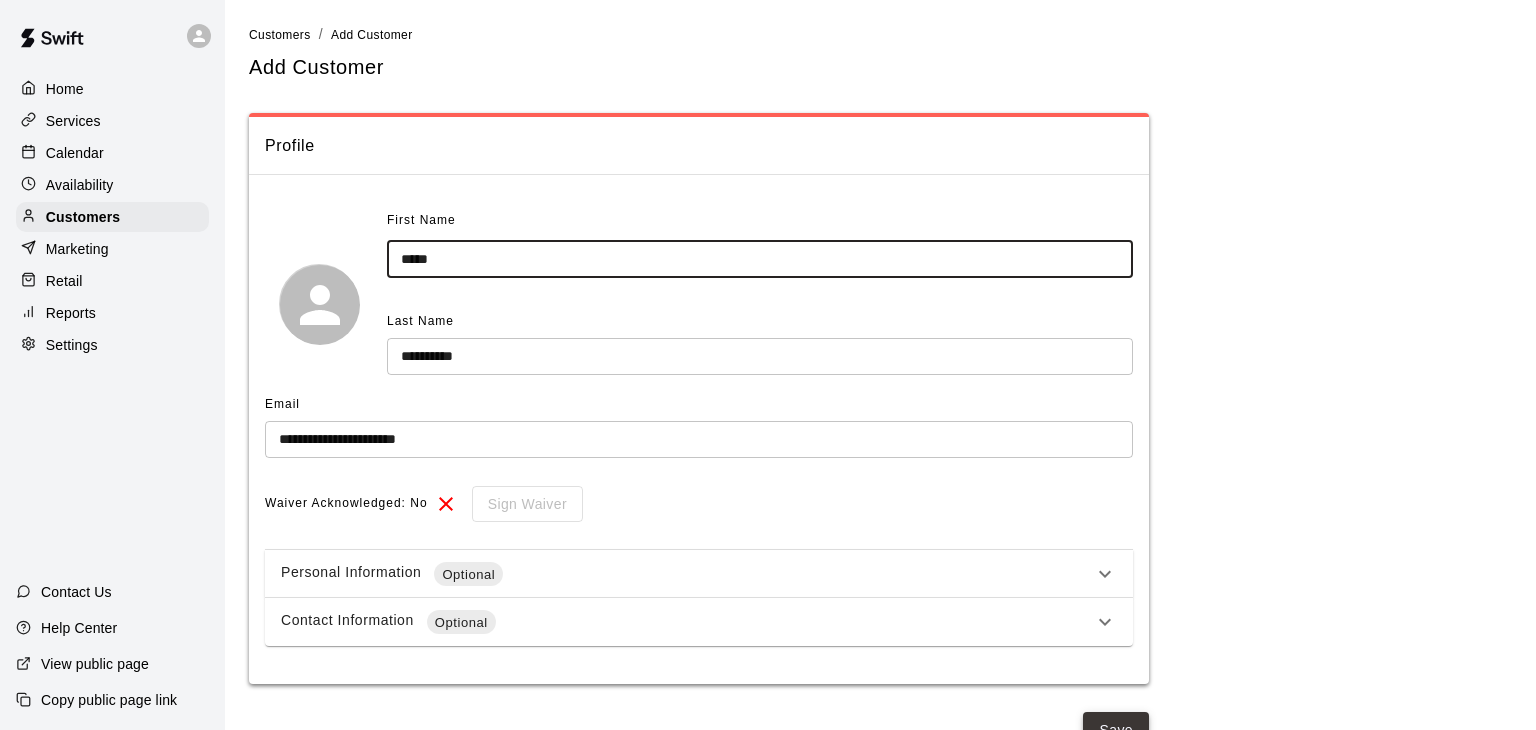 type on "*****" 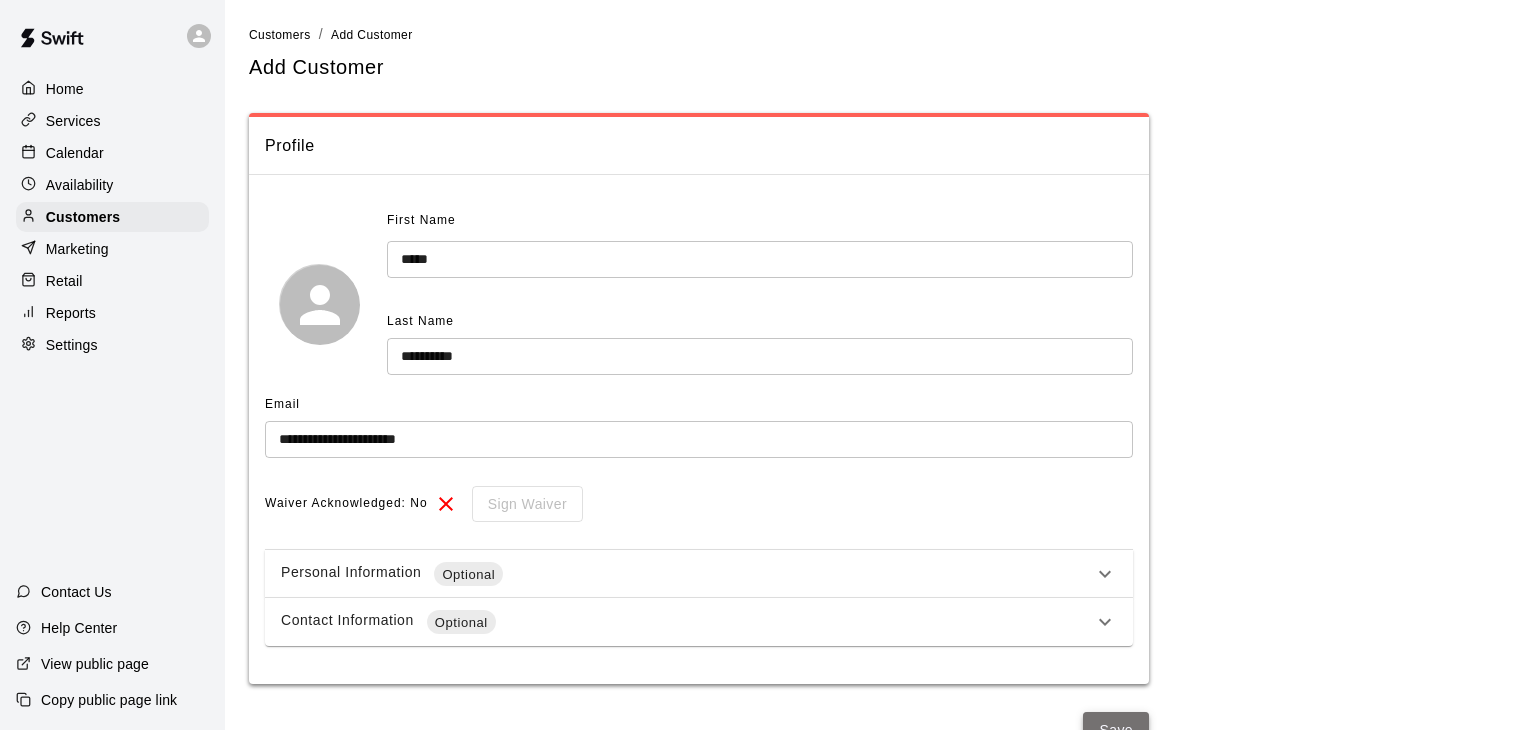 click on "Save" at bounding box center [1116, 730] 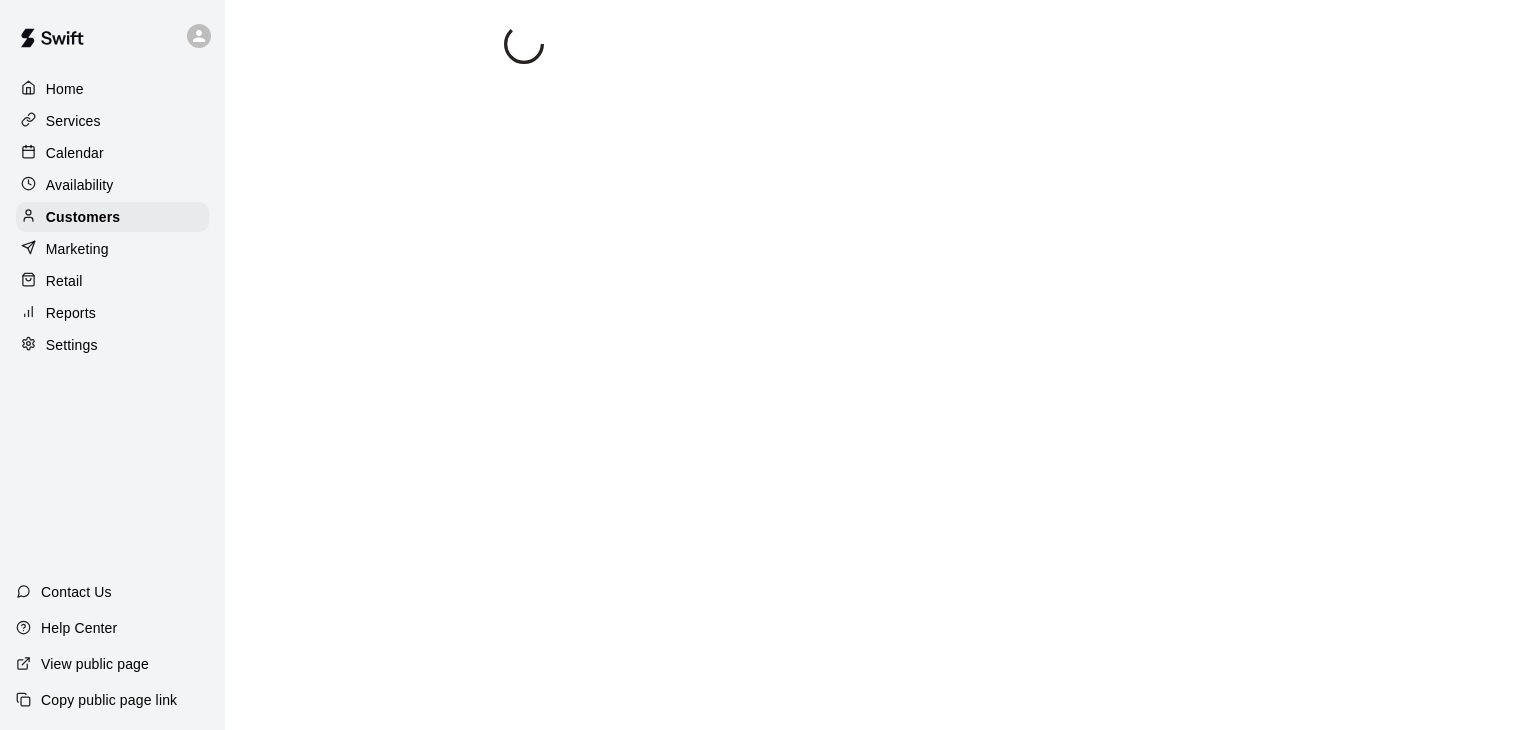 select on "**" 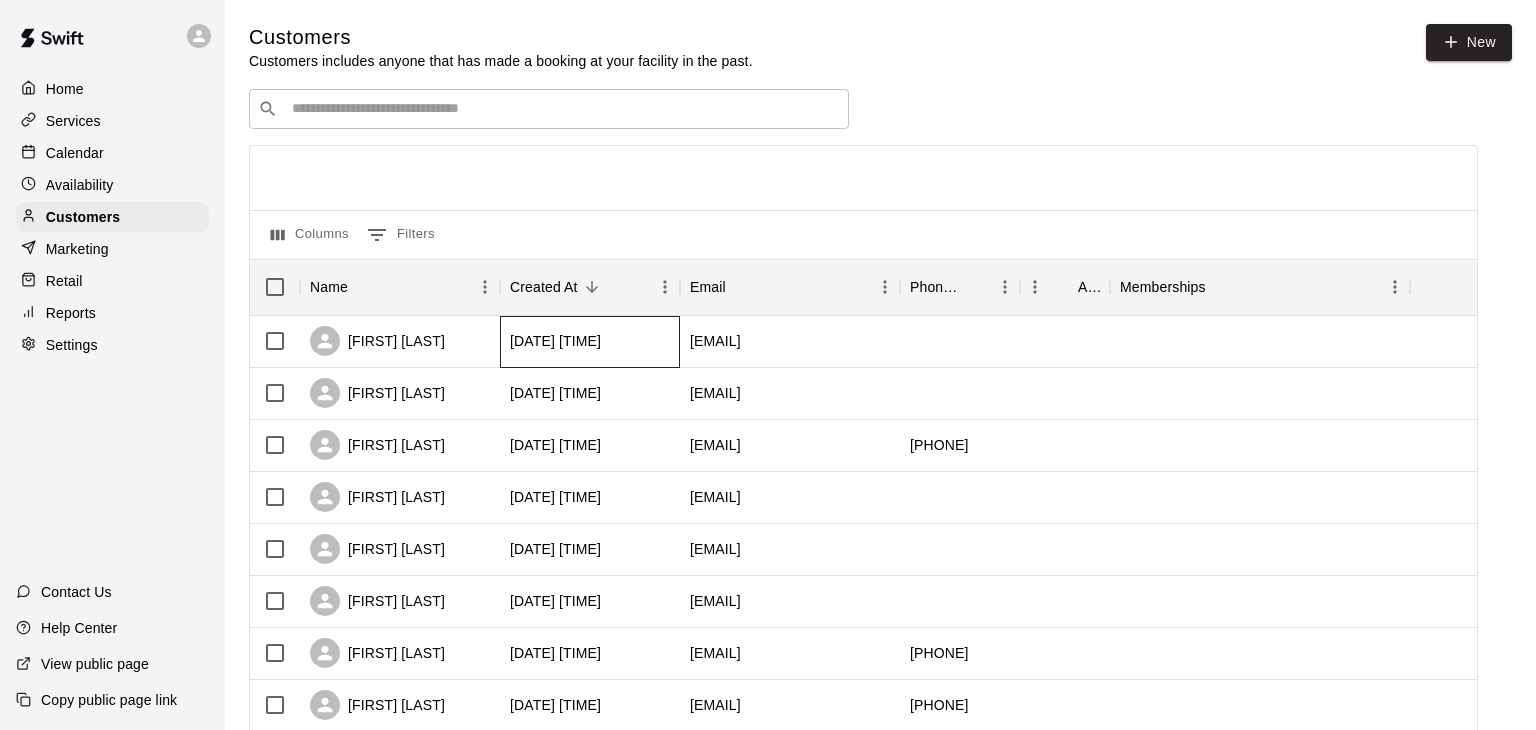 click on "[DATE] [TIME]" at bounding box center [555, 341] 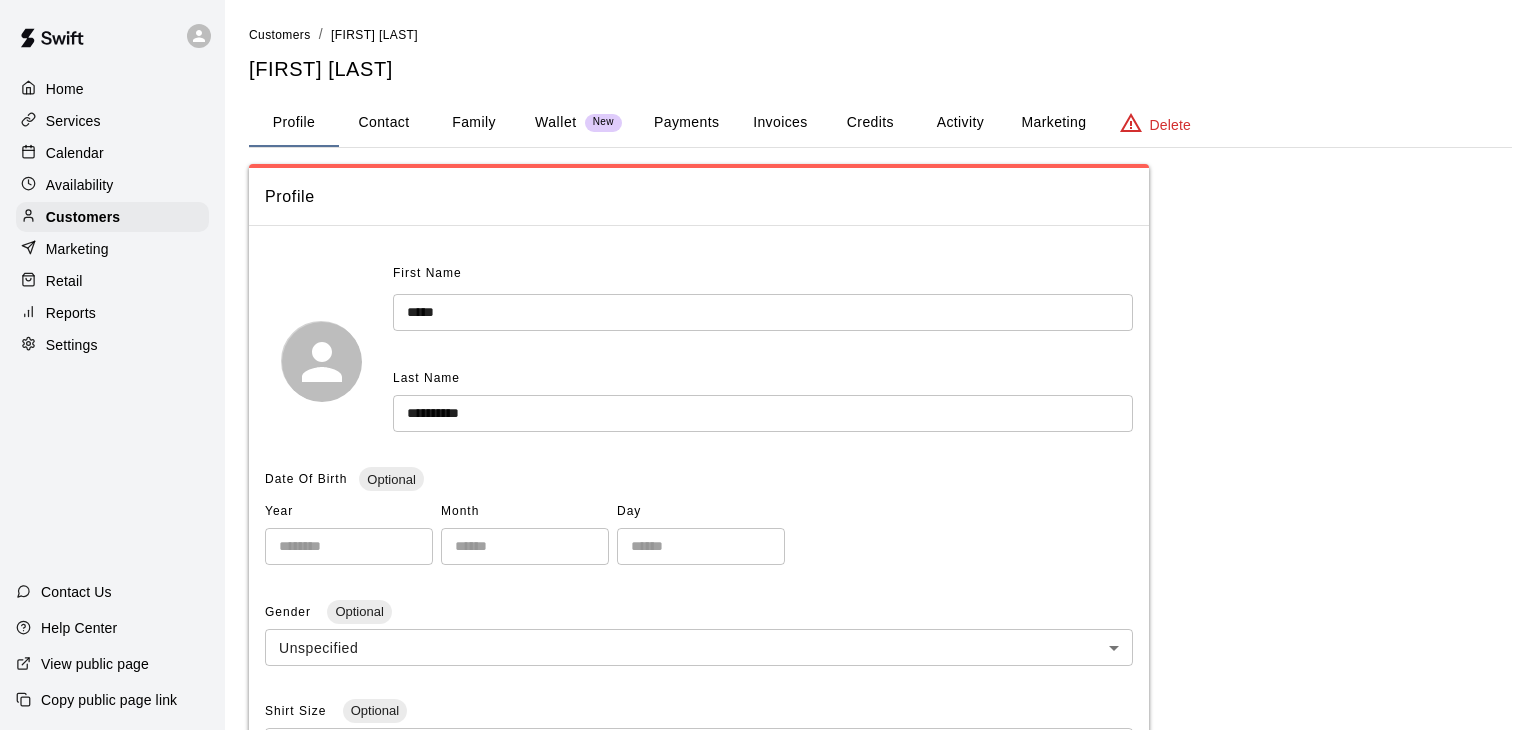 click on "Payments" at bounding box center [686, 123] 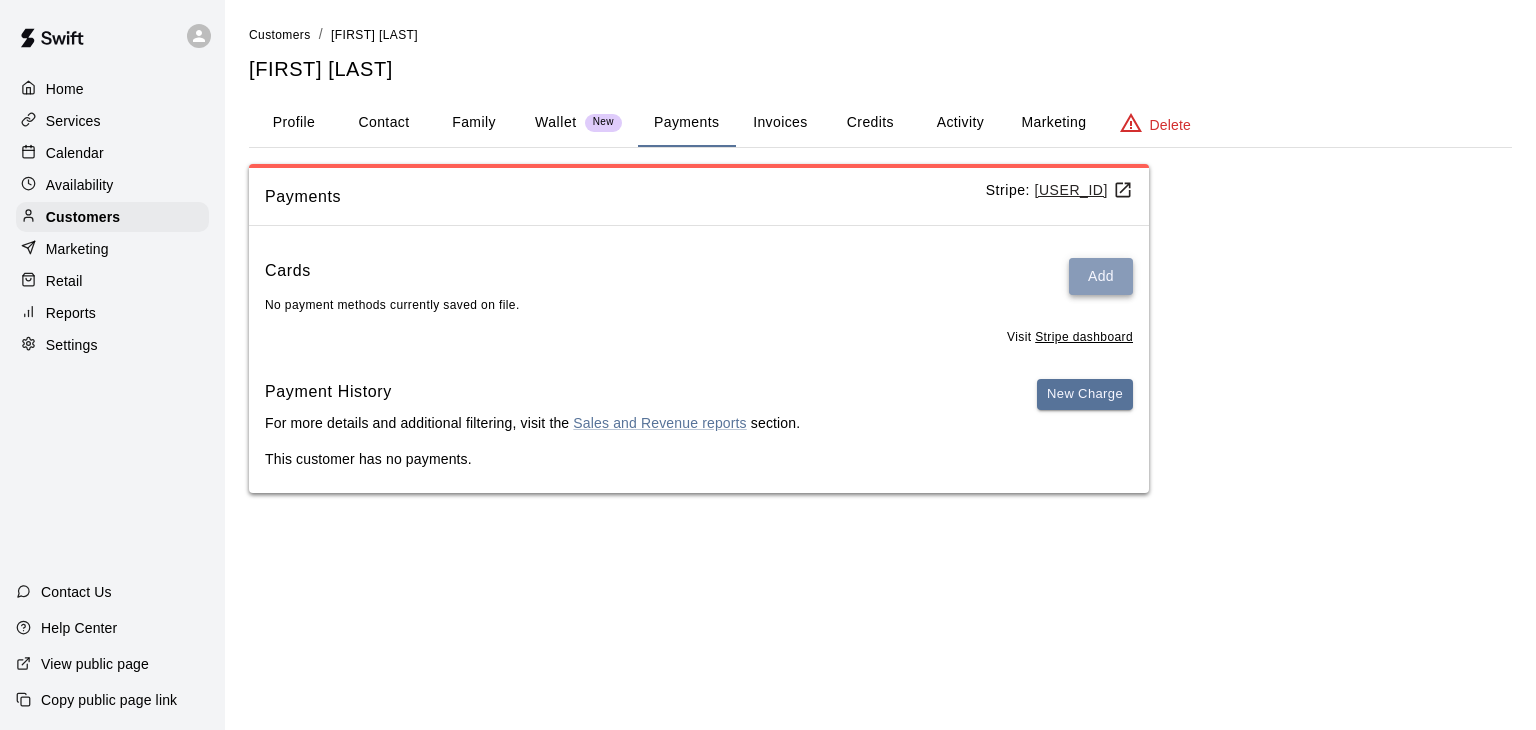 click on "Add" at bounding box center [1101, 276] 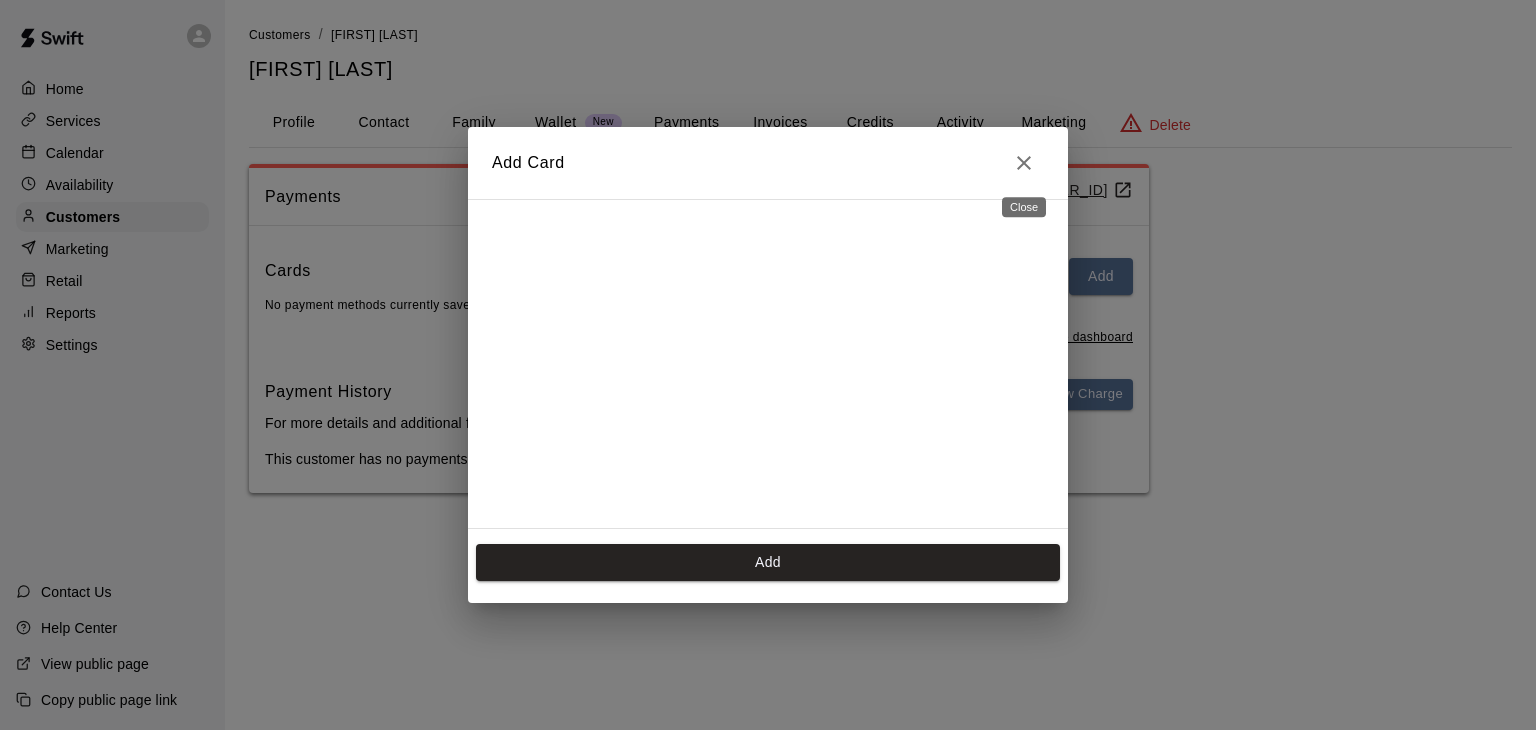 click 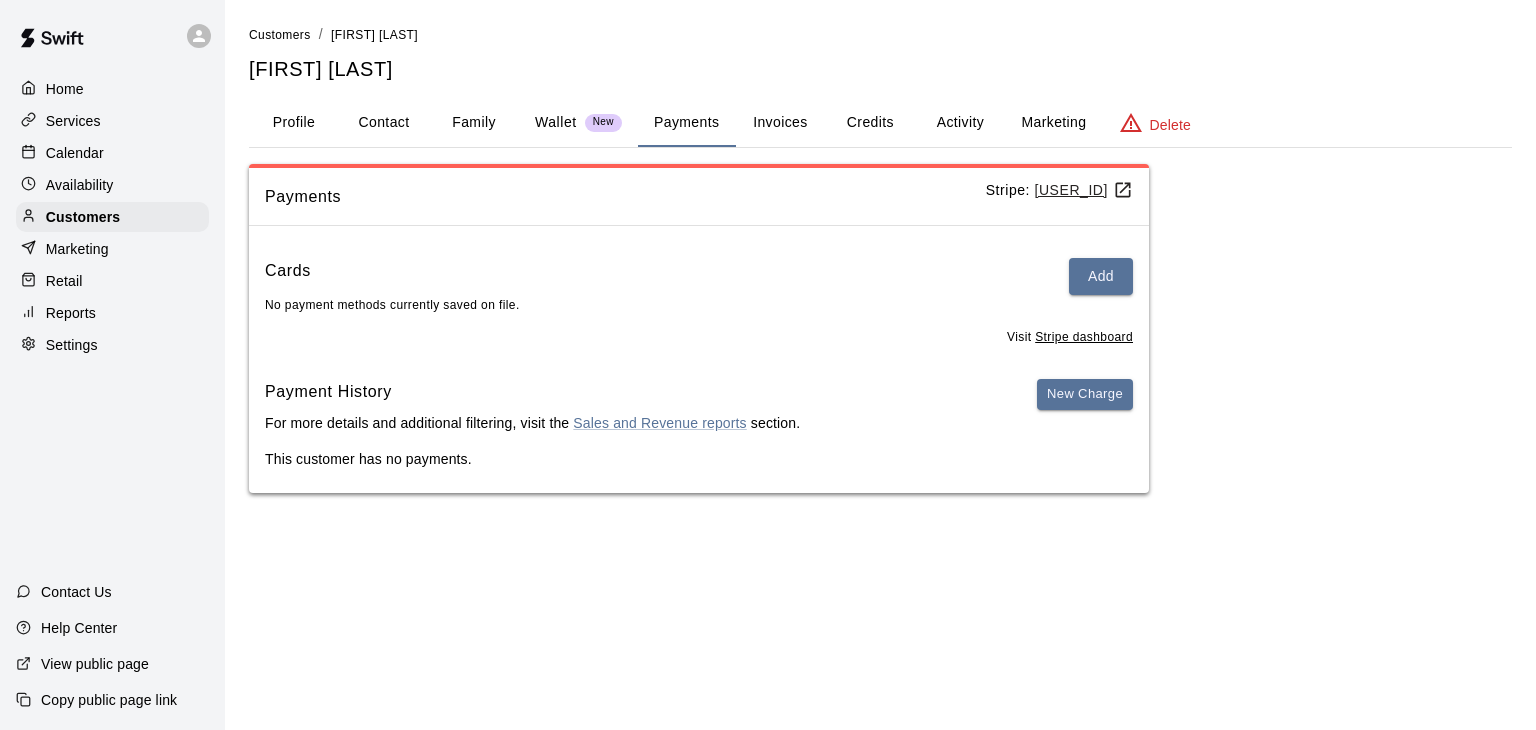 click on "Profile" at bounding box center [294, 123] 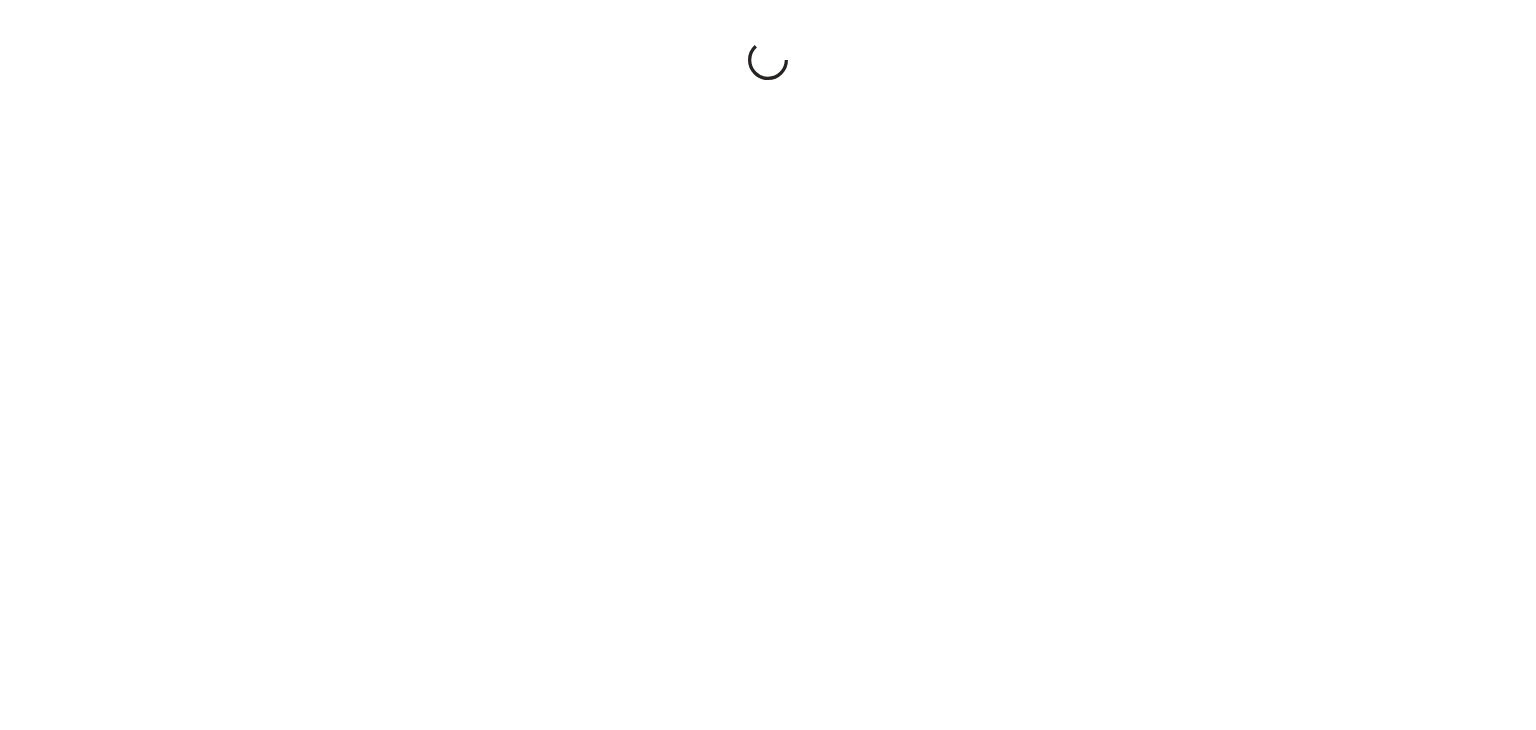 scroll, scrollTop: 0, scrollLeft: 0, axis: both 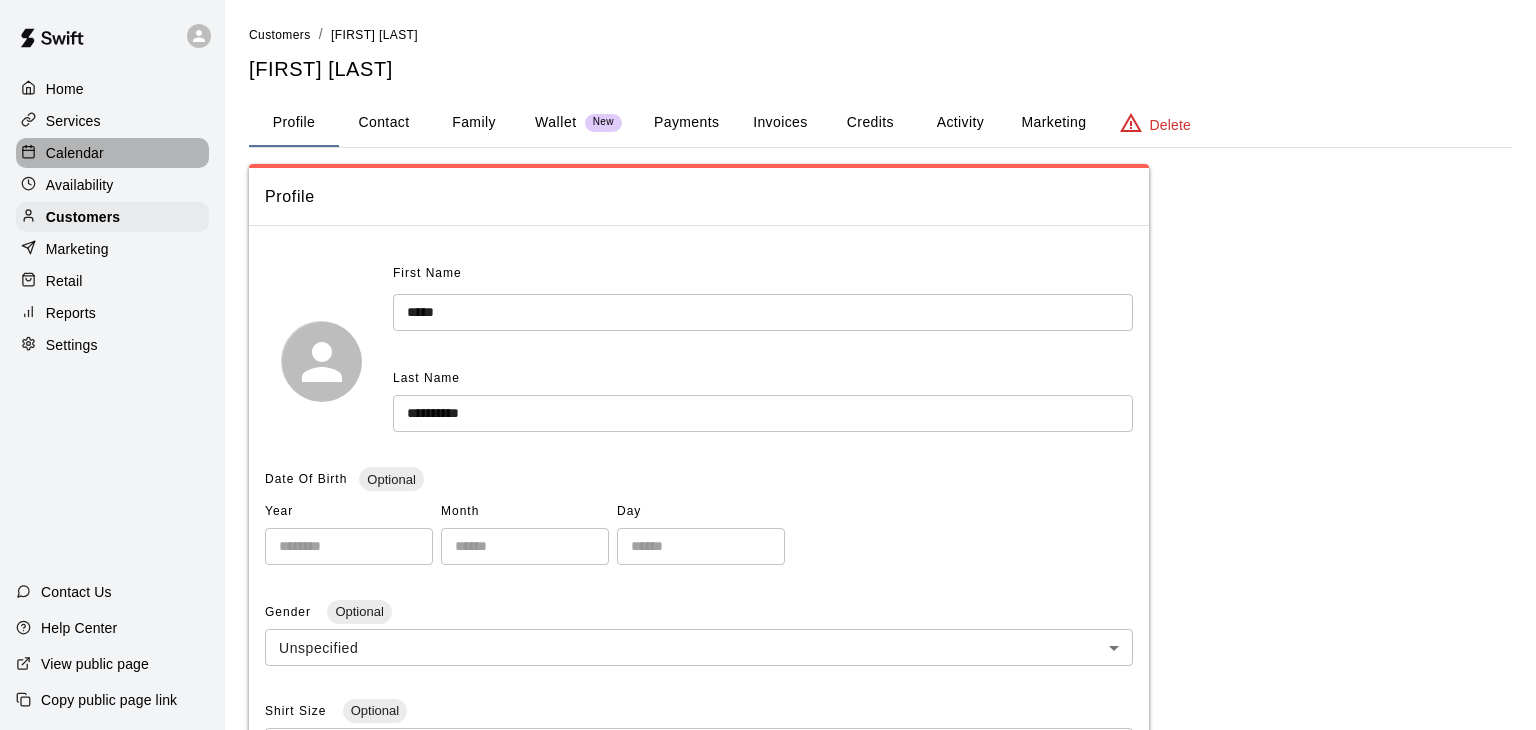 click on "Calendar" at bounding box center [75, 153] 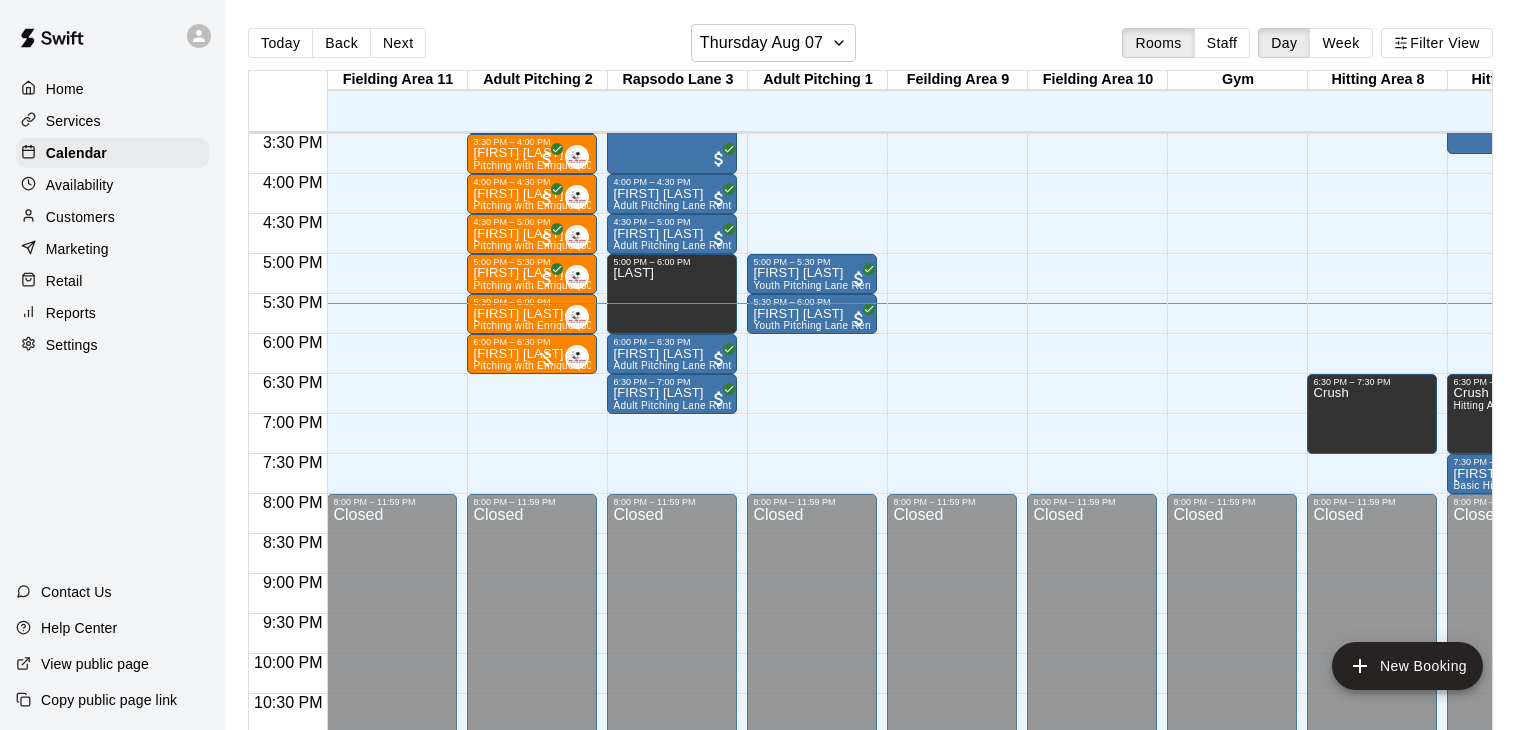 scroll, scrollTop: 1239, scrollLeft: 105, axis: both 